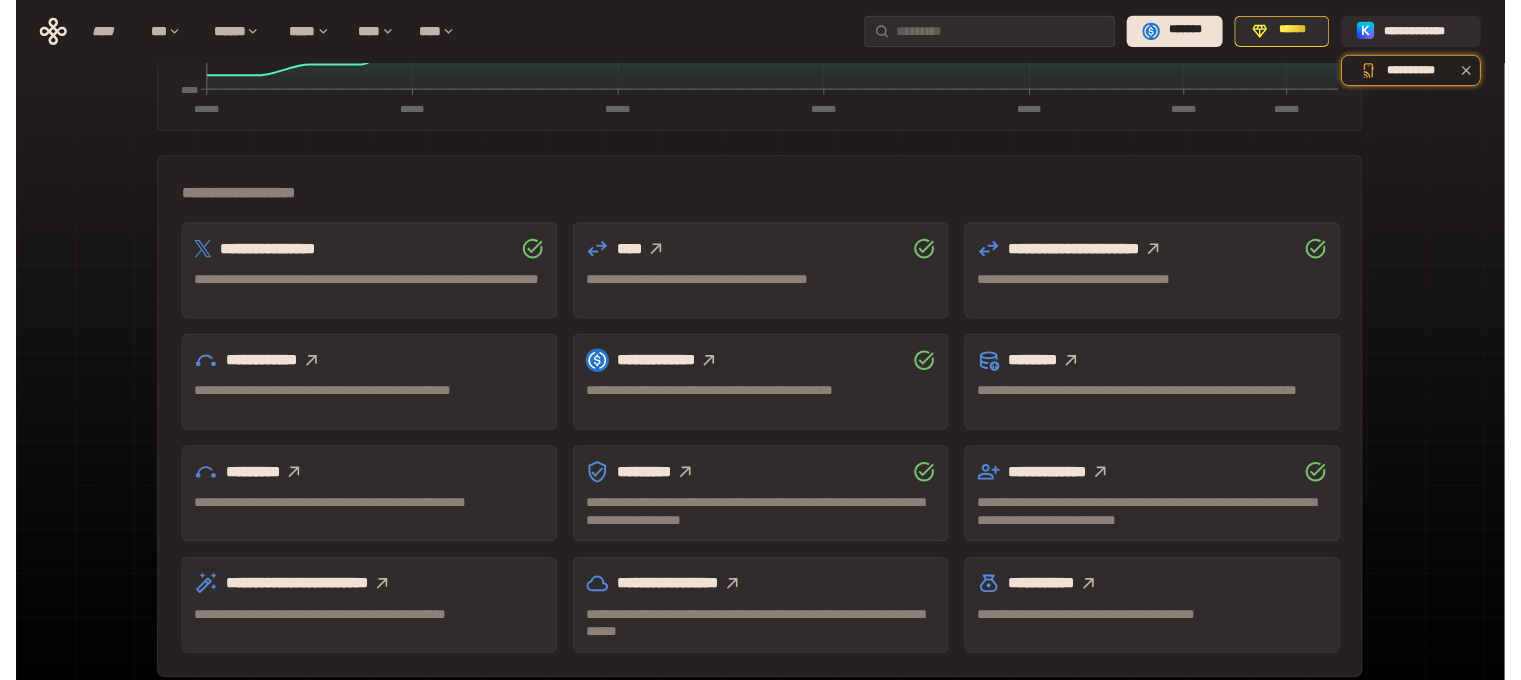 scroll, scrollTop: 509, scrollLeft: 0, axis: vertical 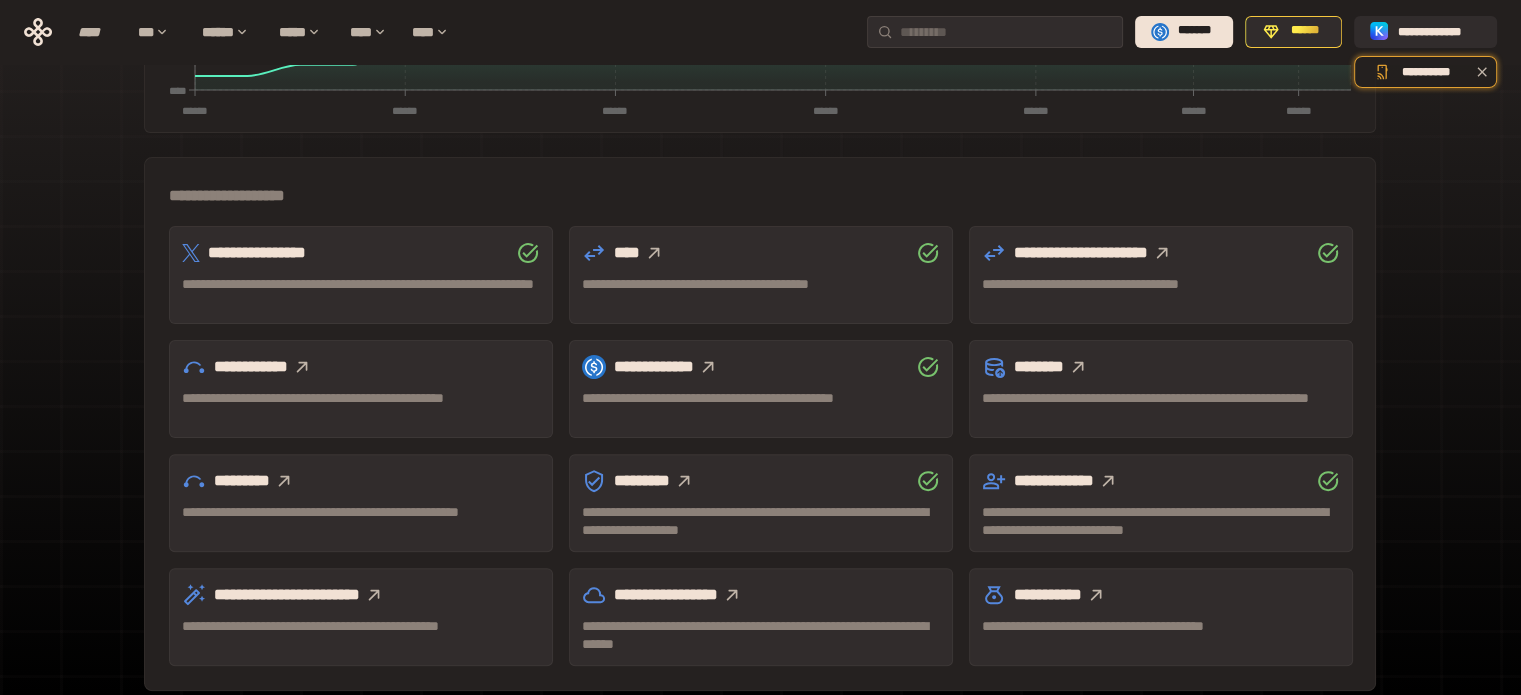 click 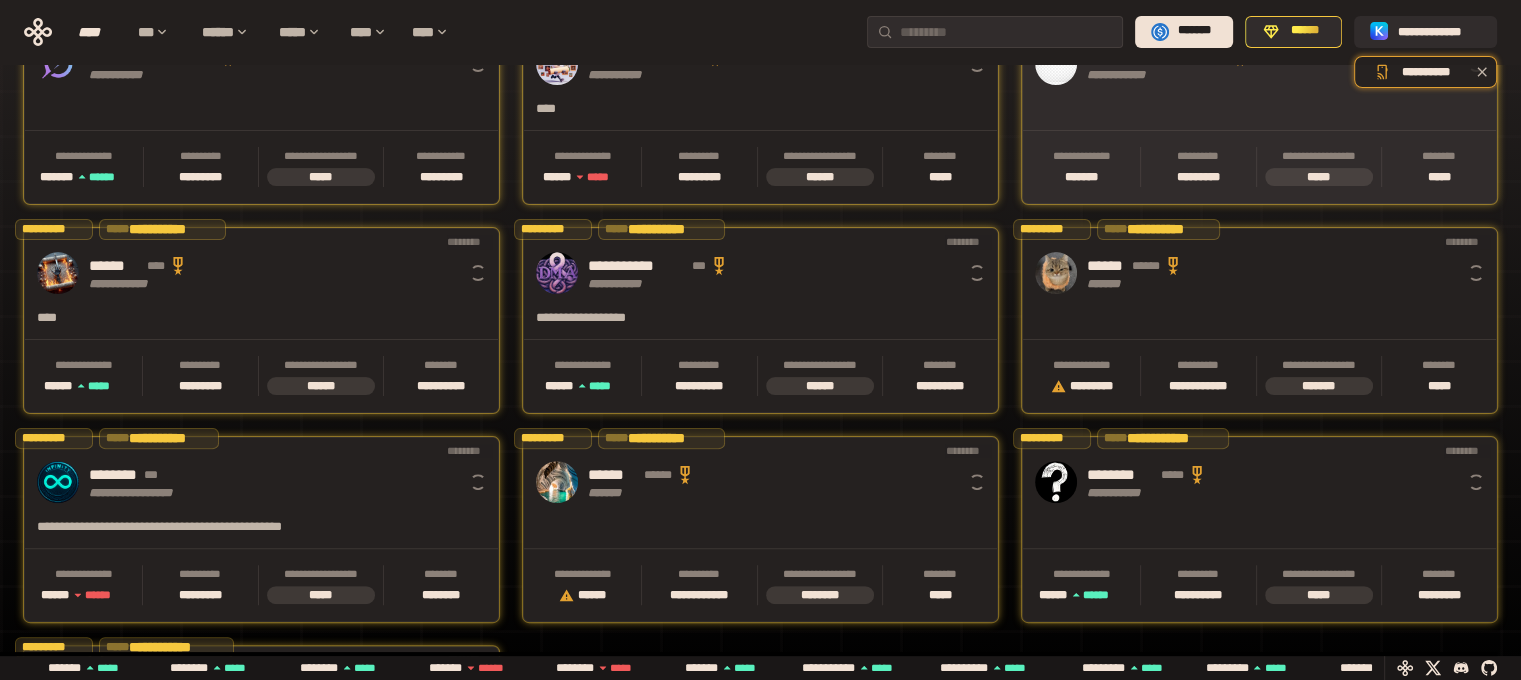 scroll, scrollTop: 0, scrollLeft: 16, axis: horizontal 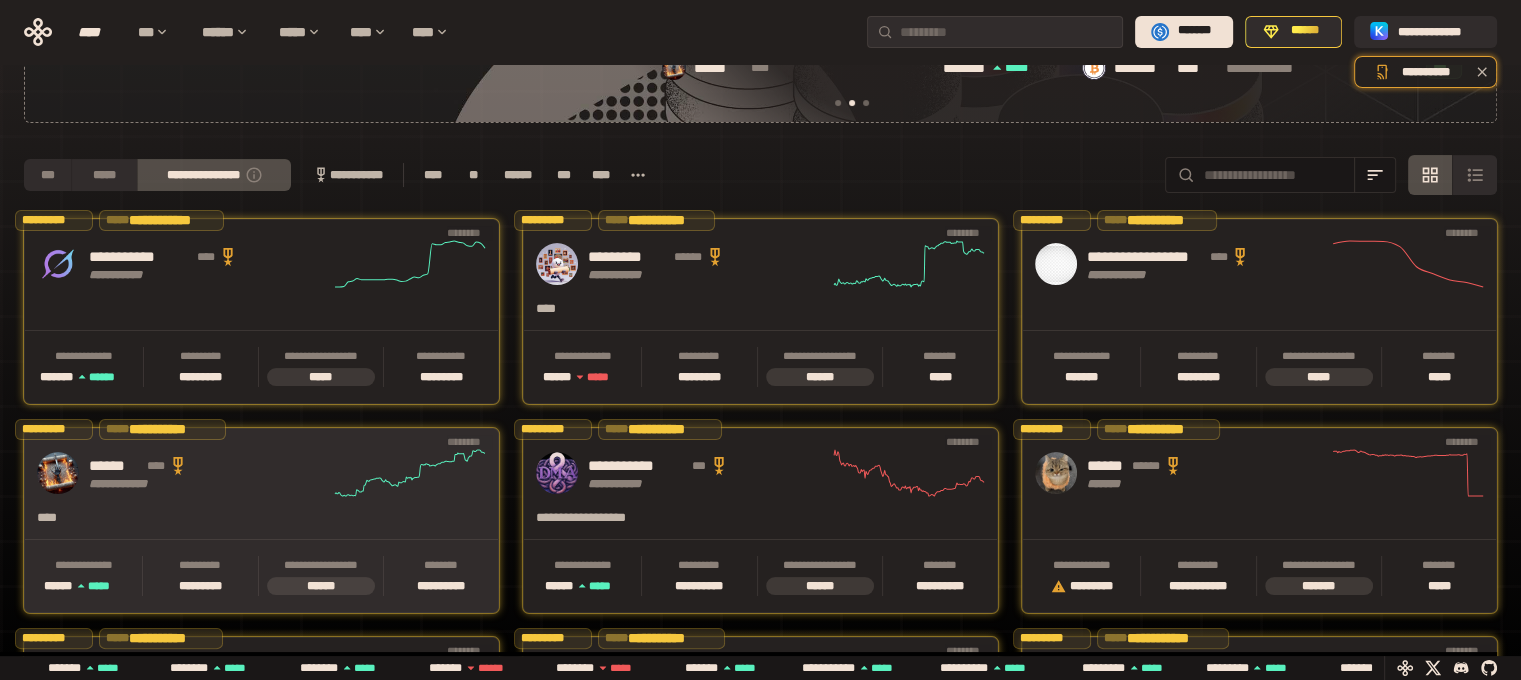 click 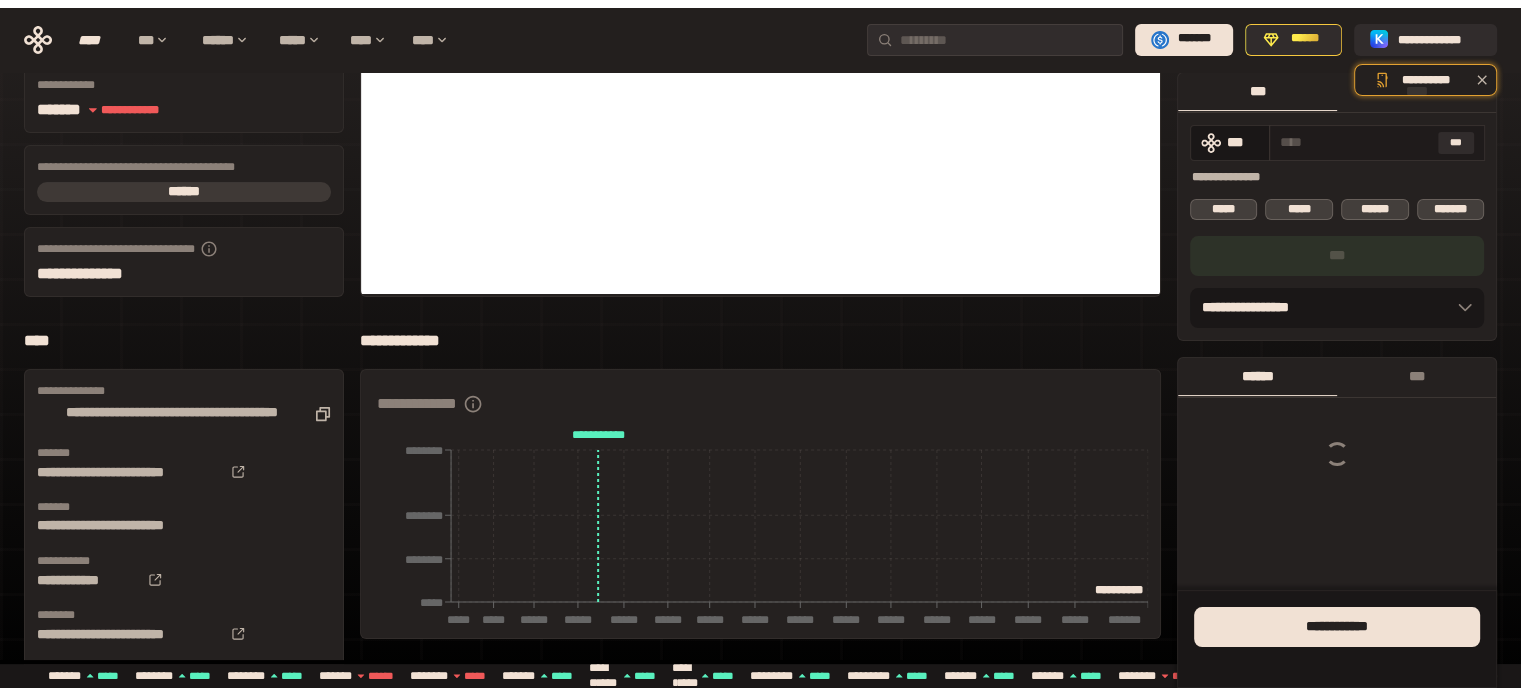scroll, scrollTop: 0, scrollLeft: 0, axis: both 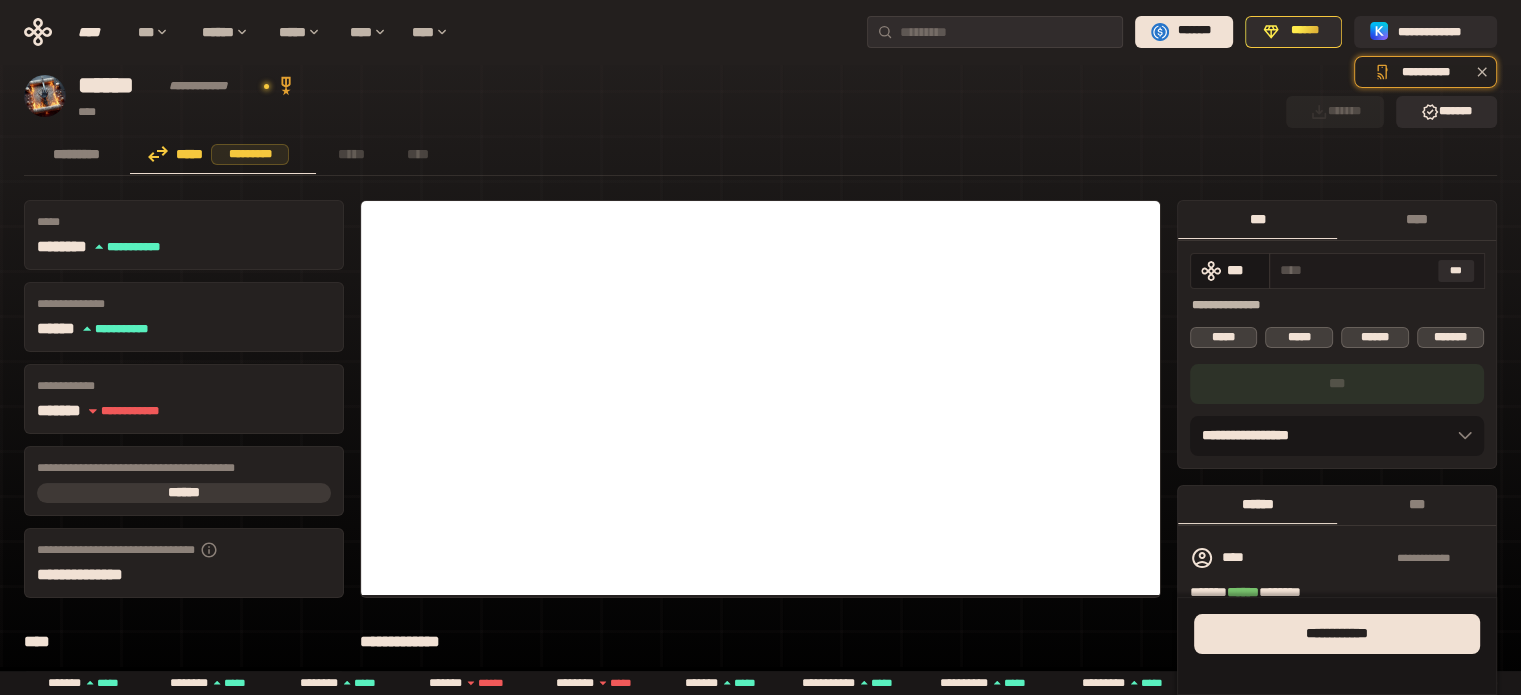 click at bounding box center (1355, 270) 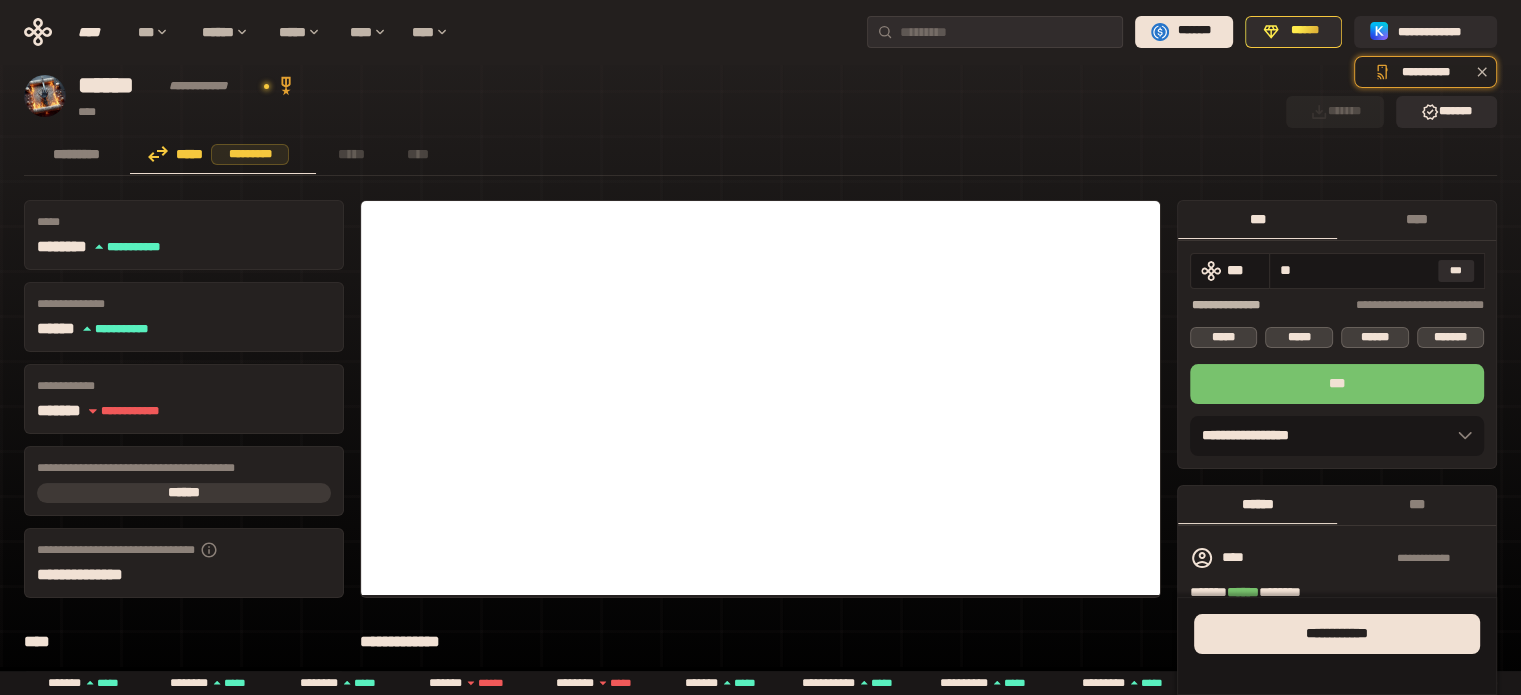 type on "**" 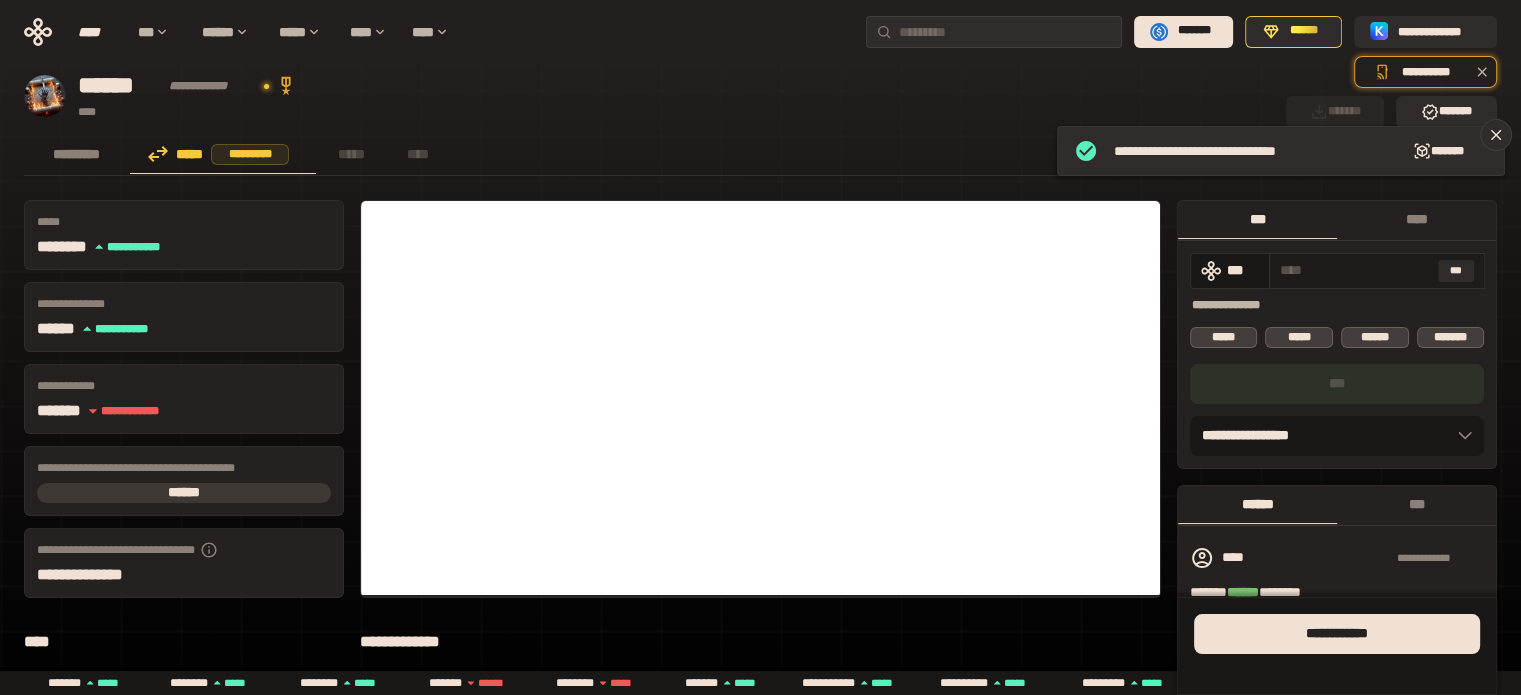 click on "****" at bounding box center (1416, 219) 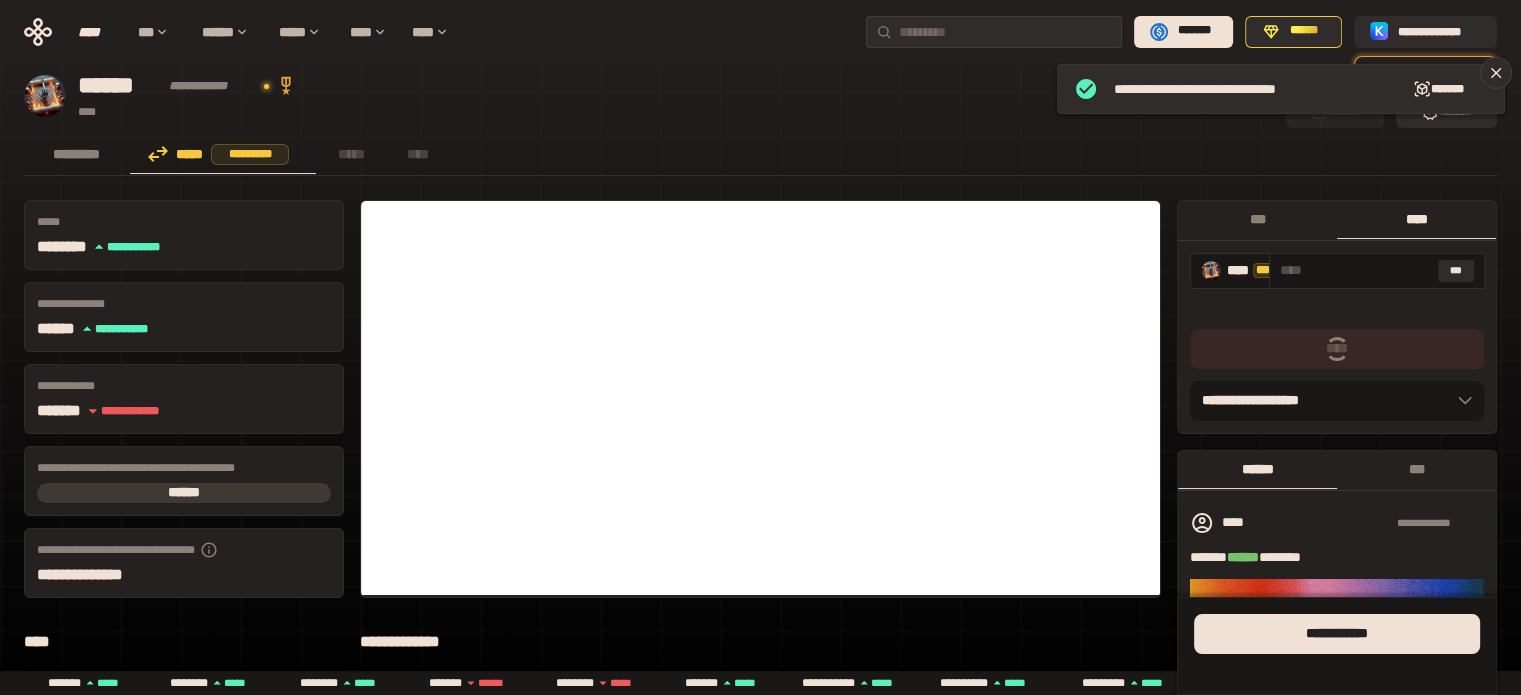 click on "***" at bounding box center (1456, 271) 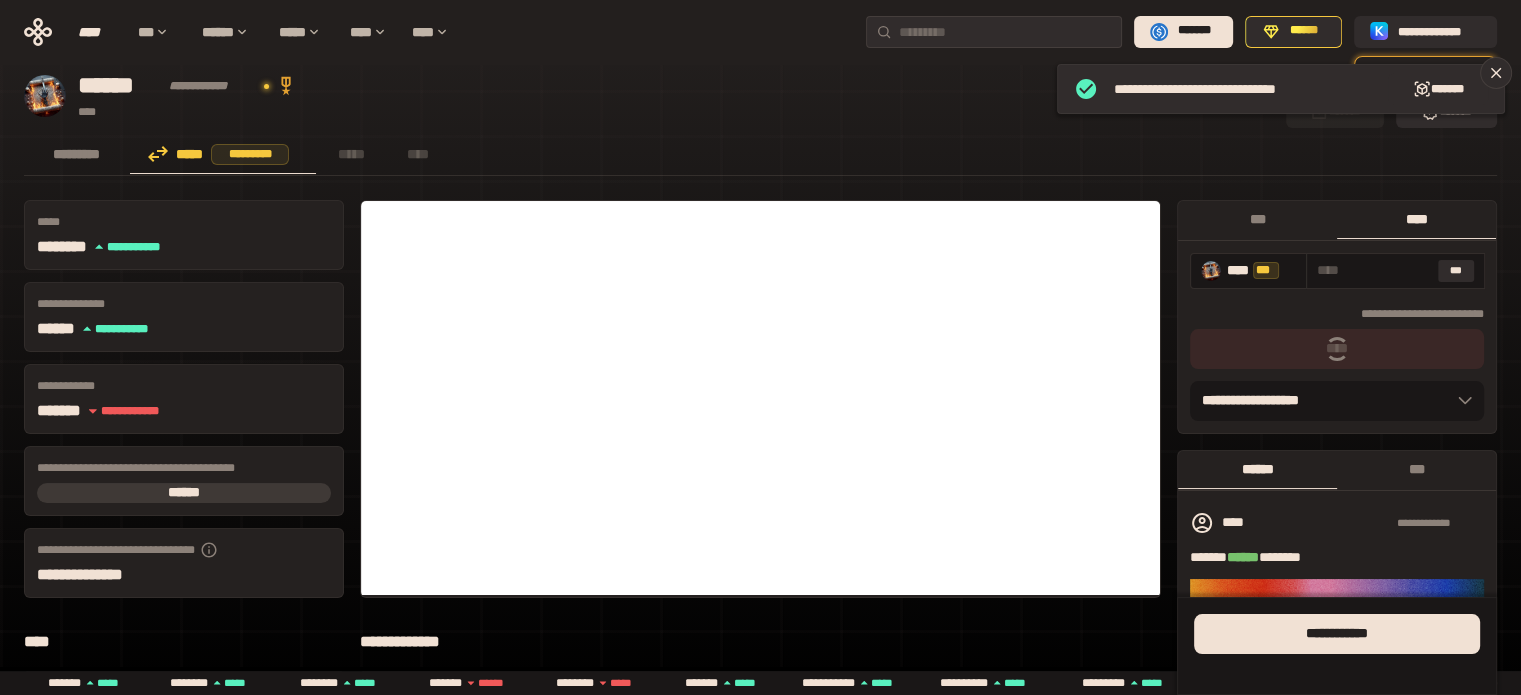 type on "**********" 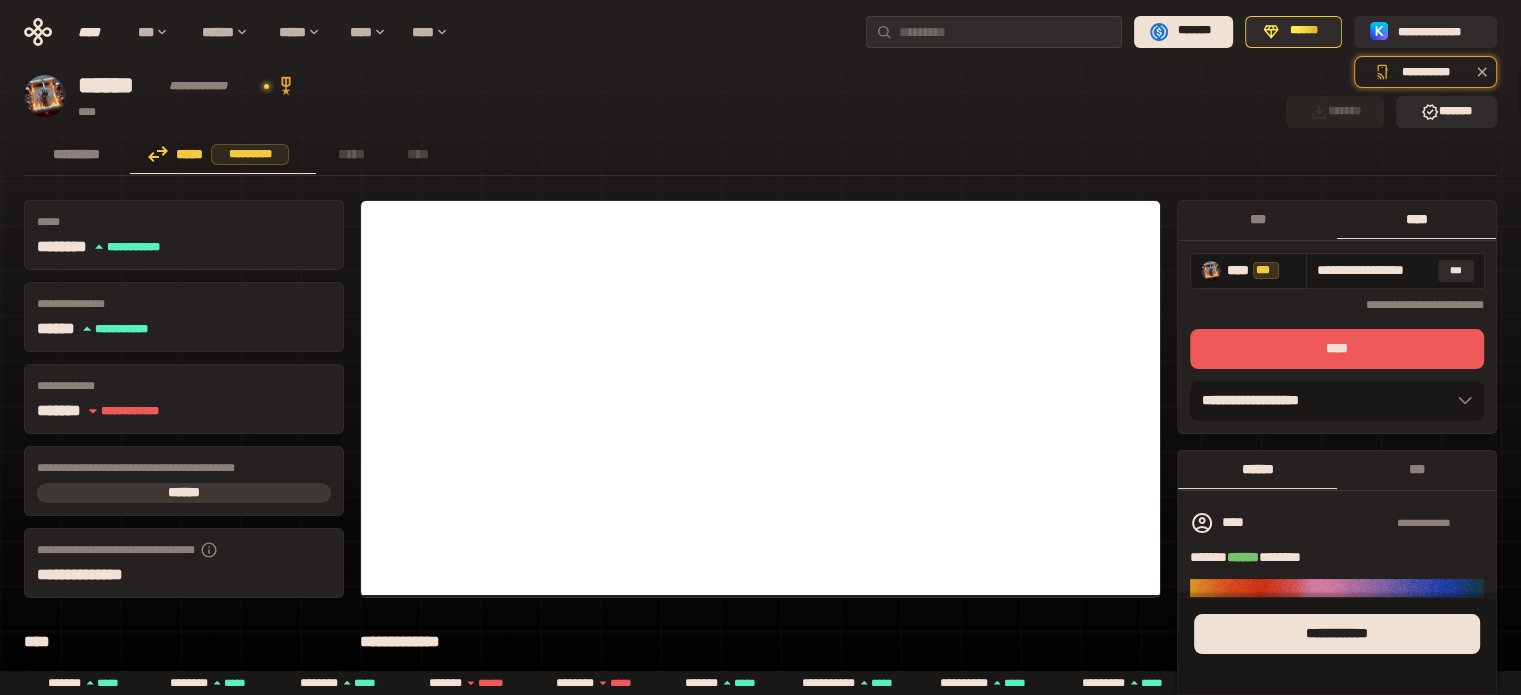 click on "****" at bounding box center (1337, 349) 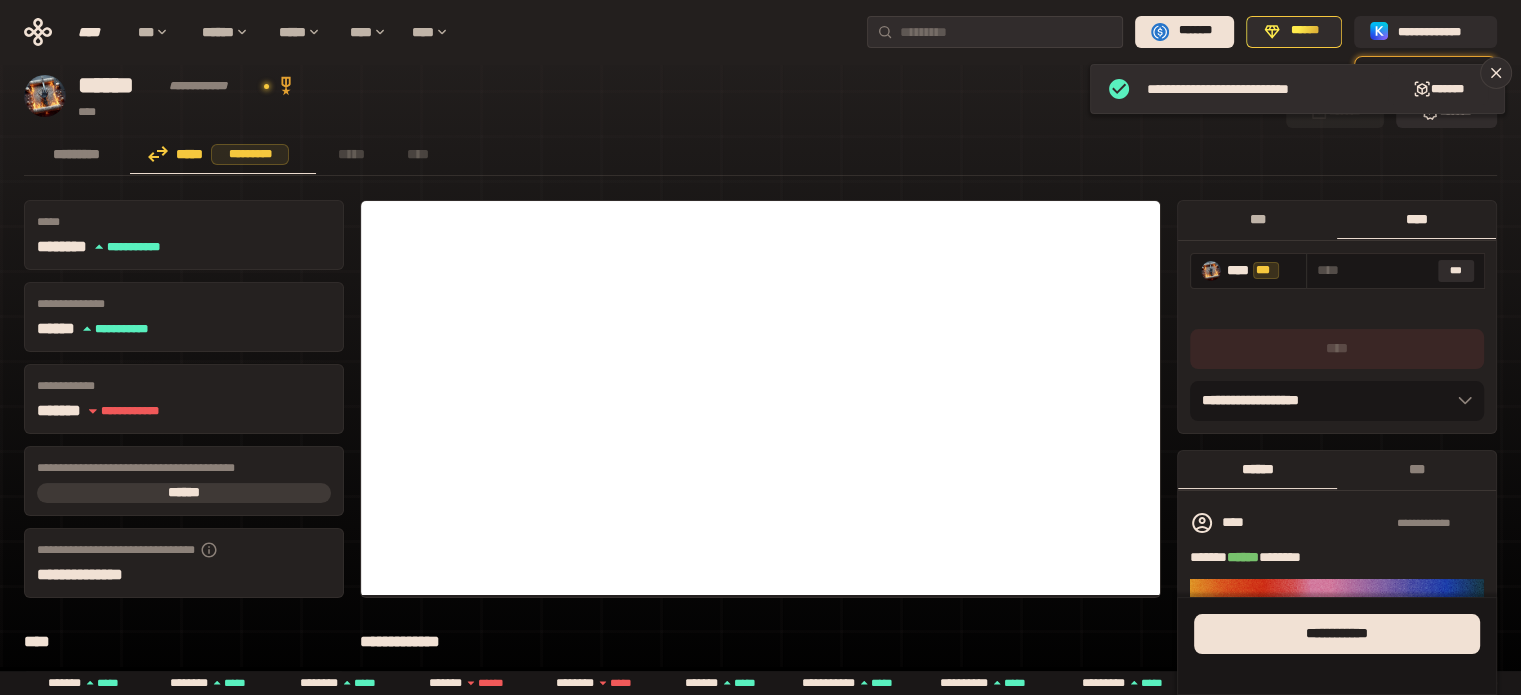 click on "***" at bounding box center [1257, 219] 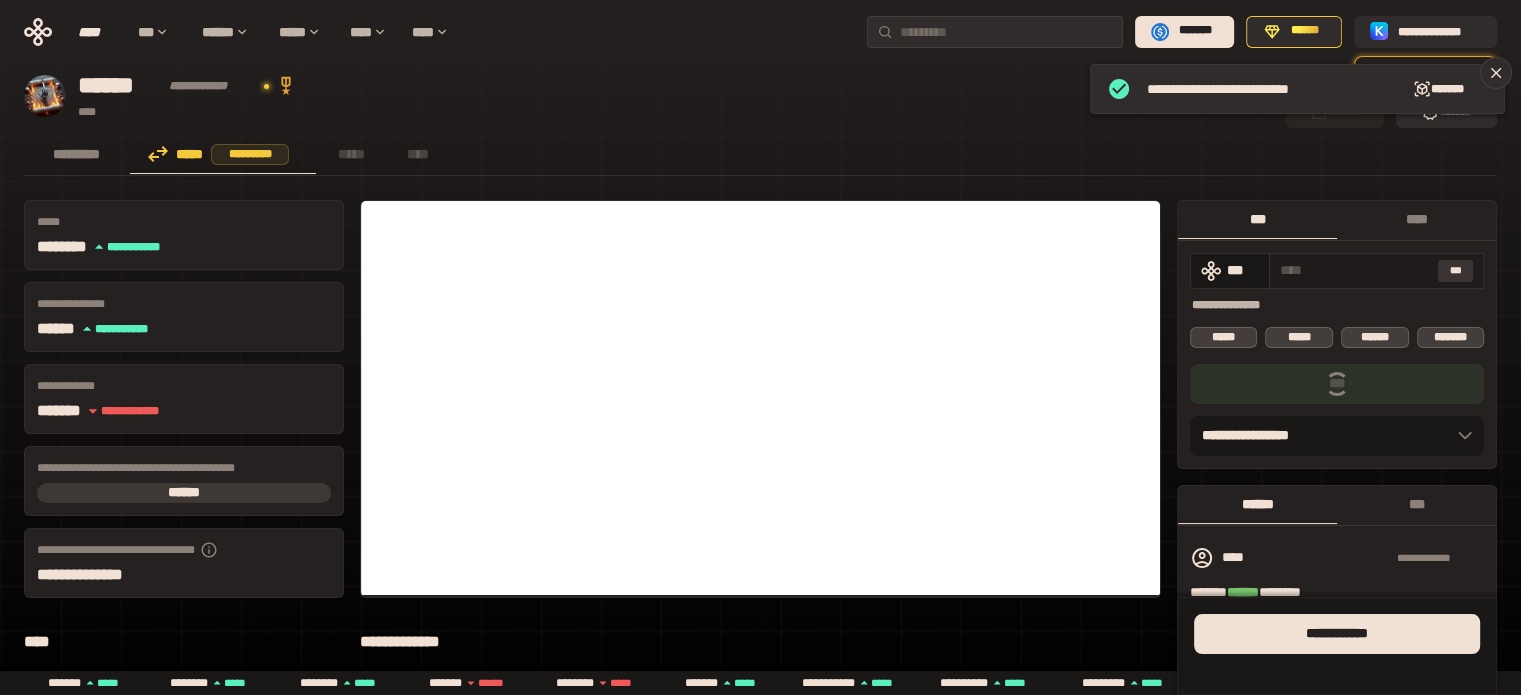 click on "***" at bounding box center (1456, 271) 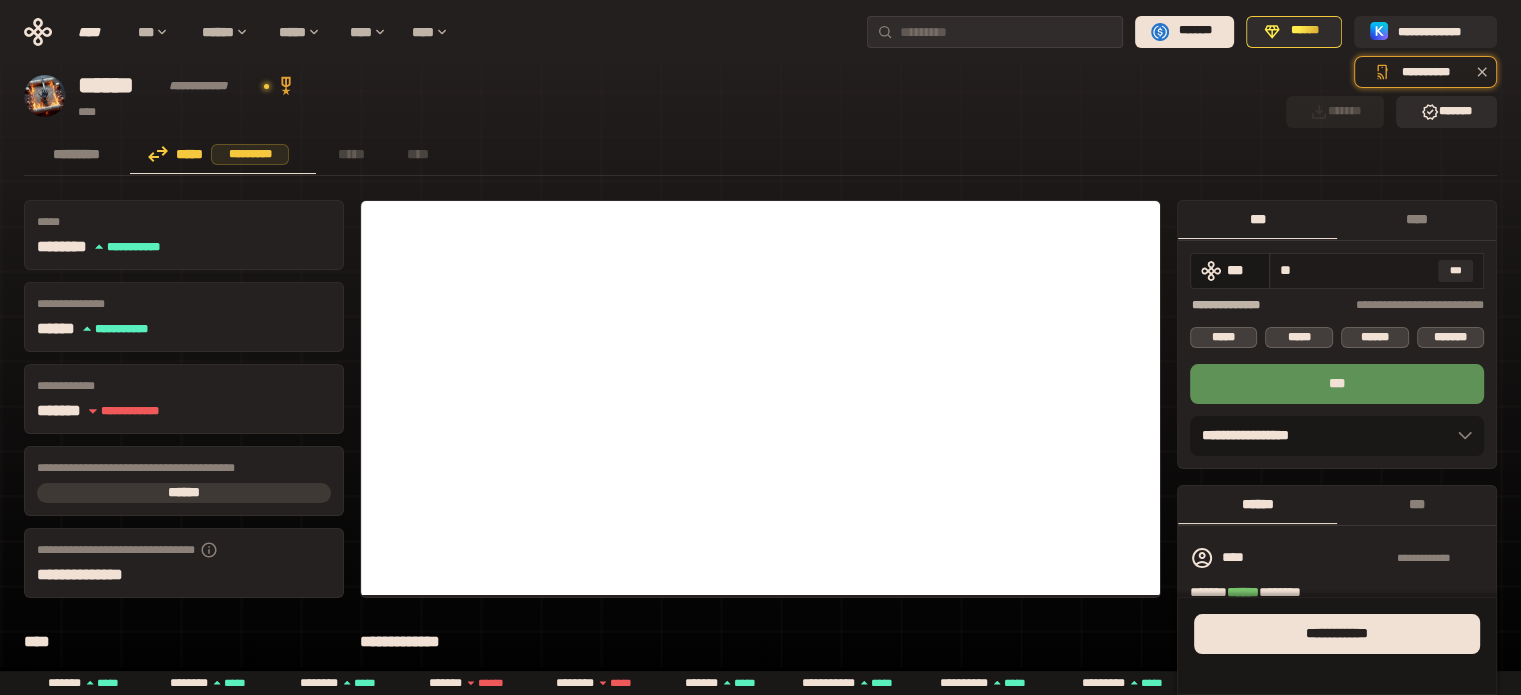type on "*" 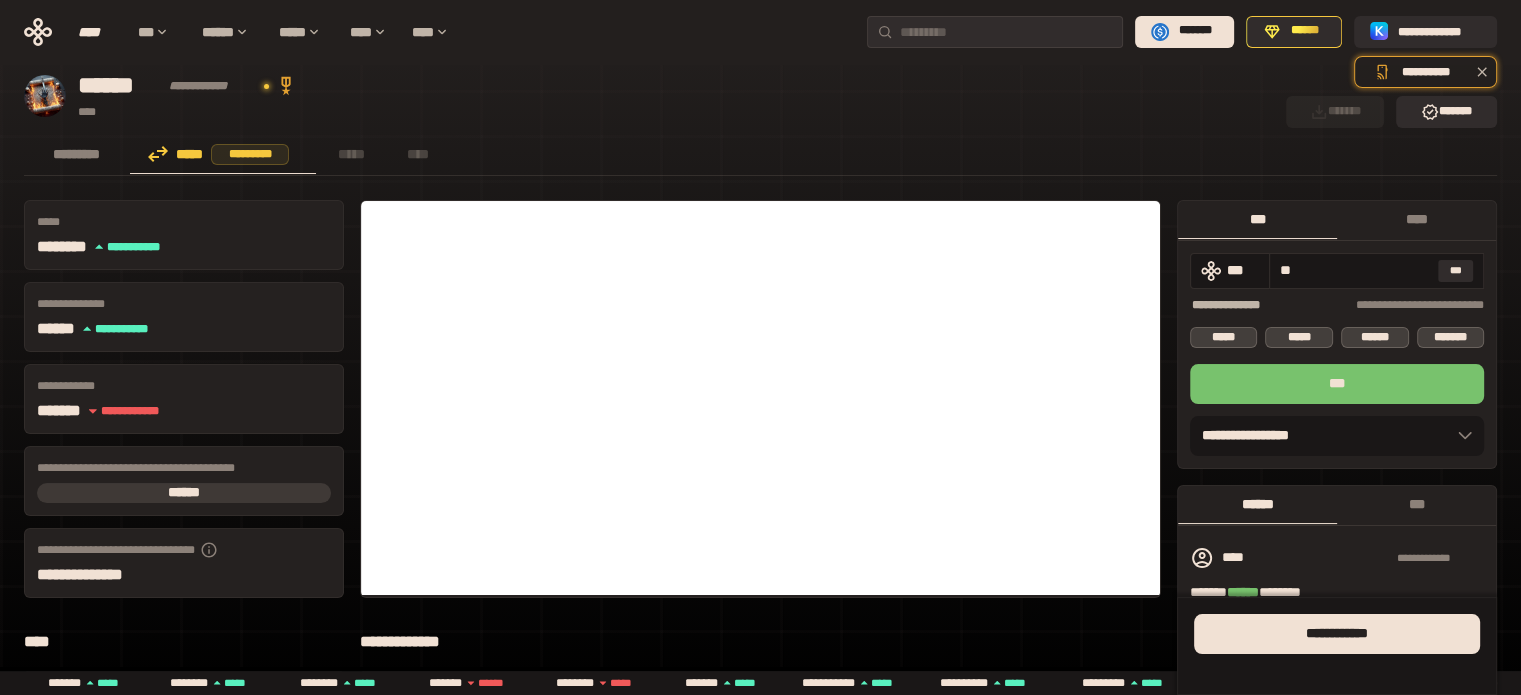 type on "**" 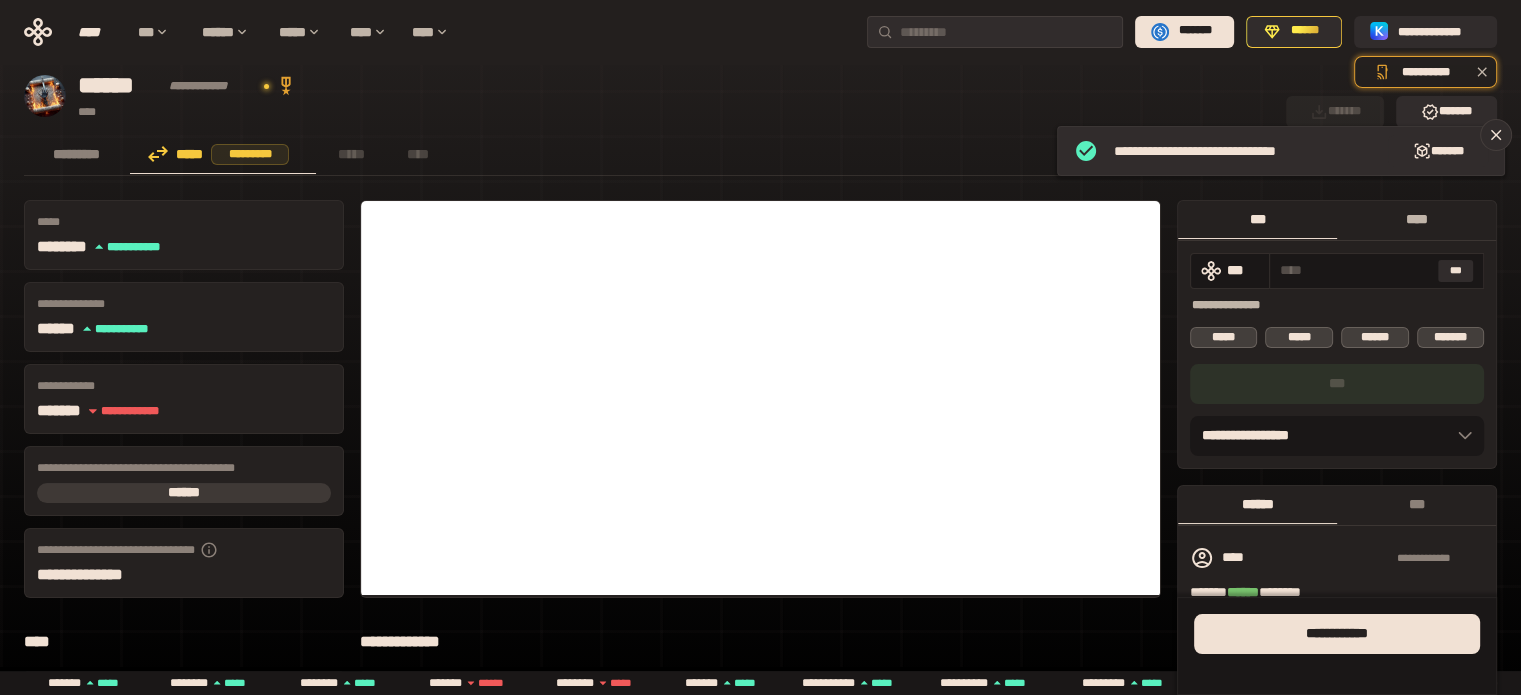 click on "****" at bounding box center [1416, 219] 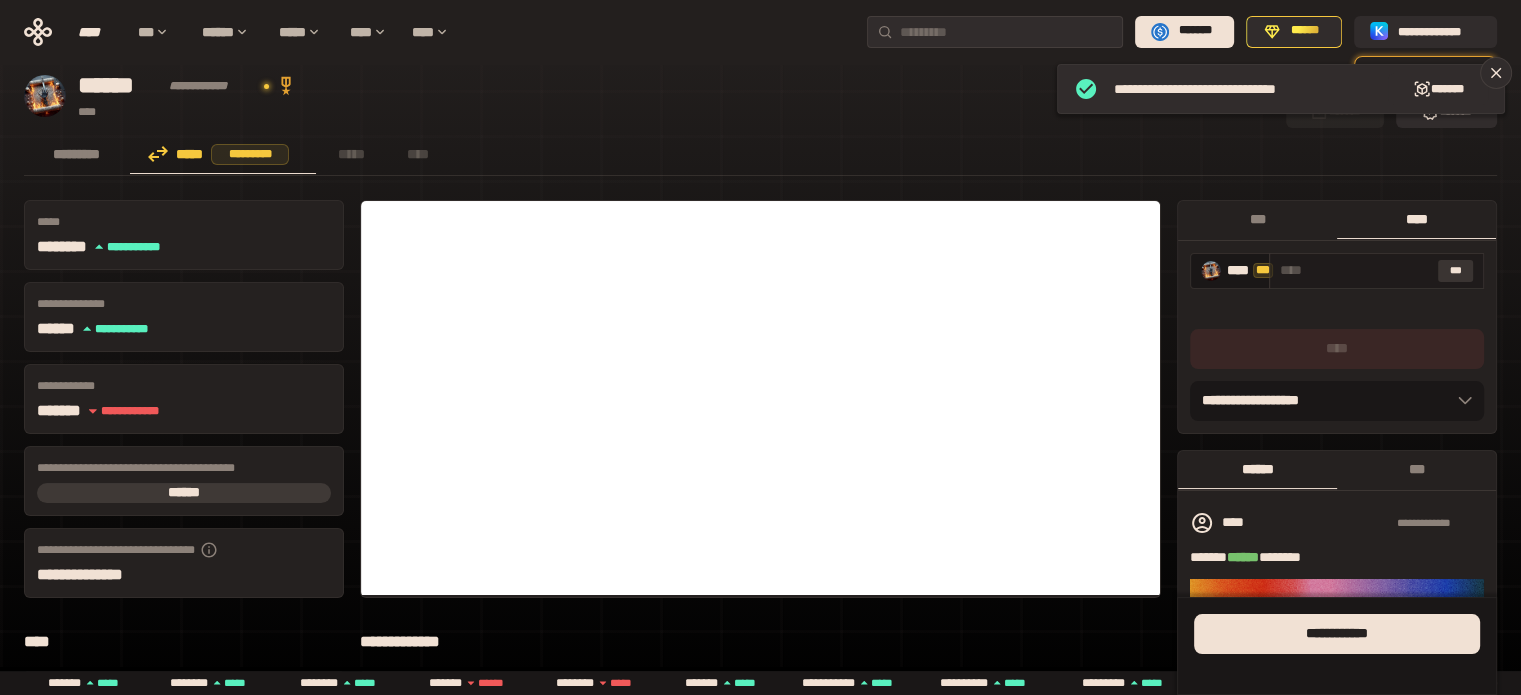 click on "***" at bounding box center (1456, 271) 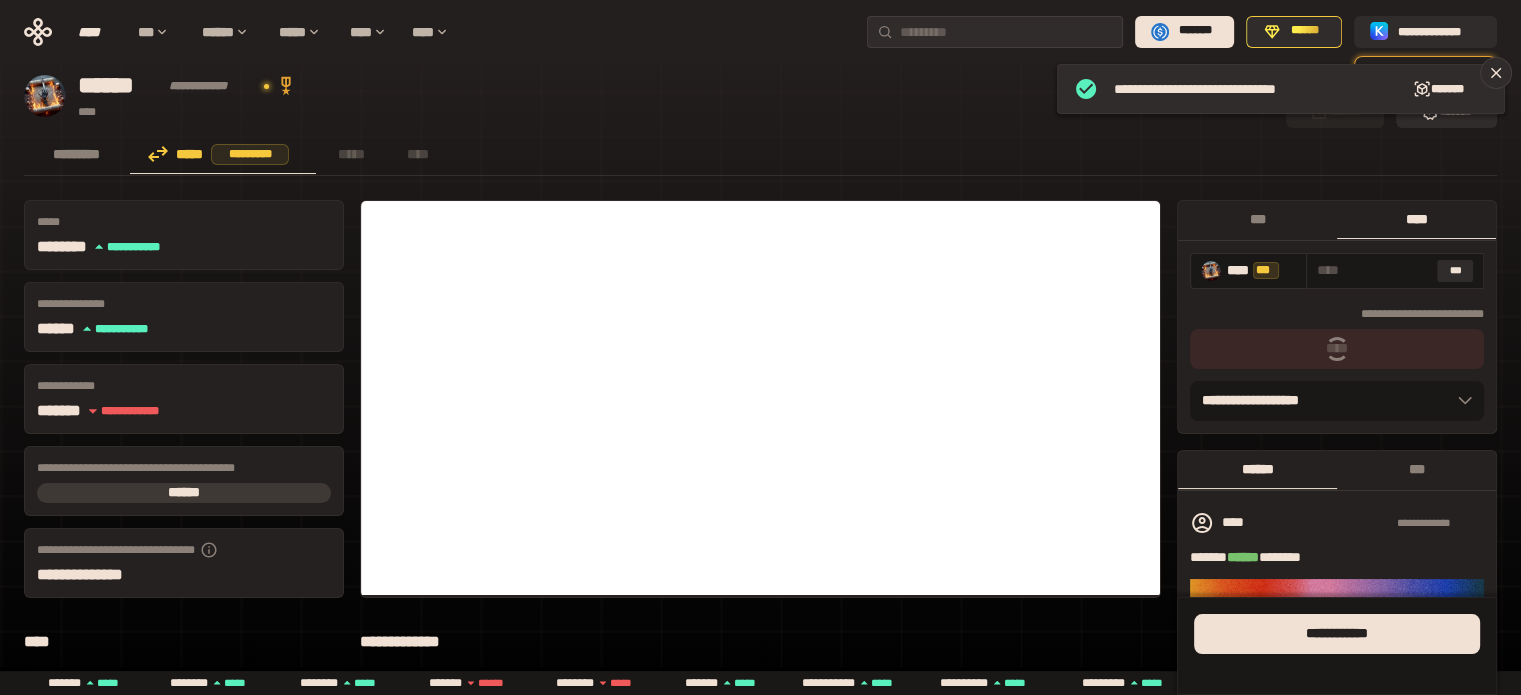 type on "**********" 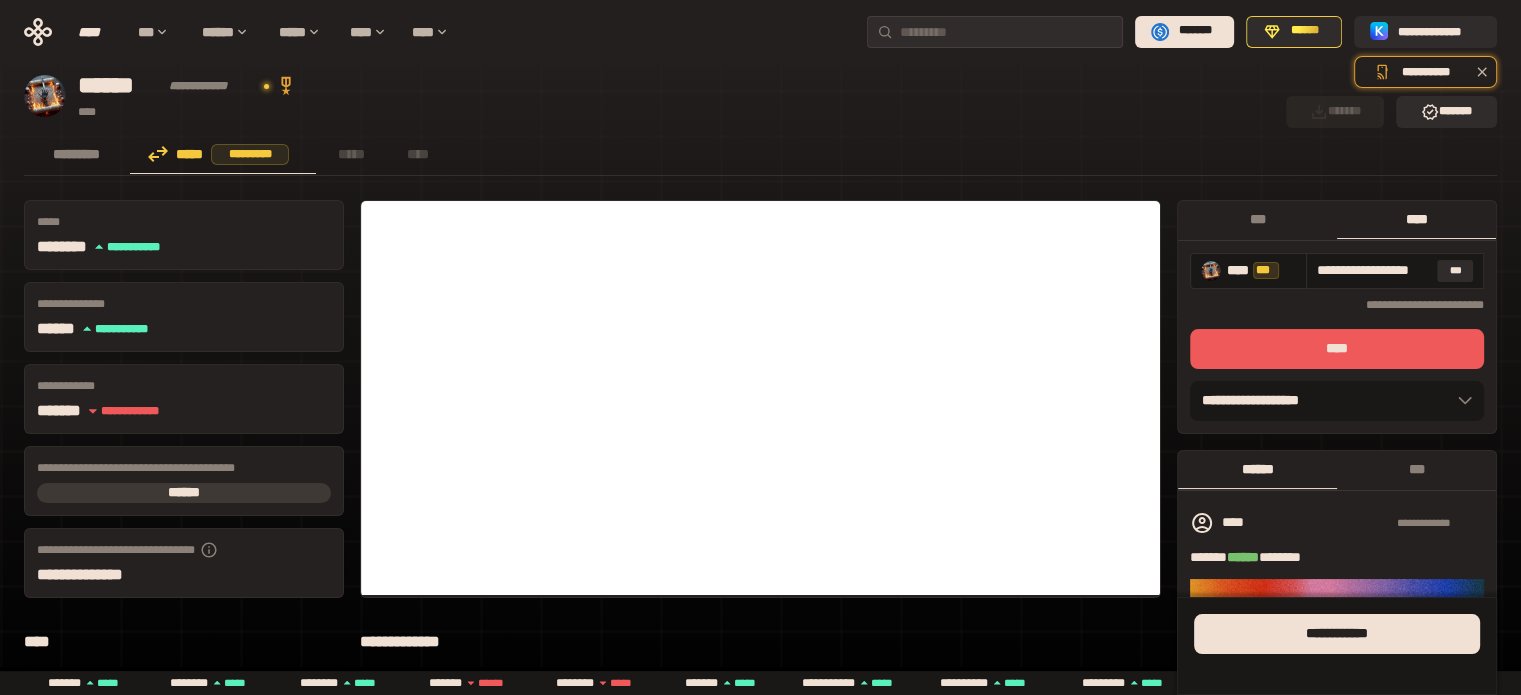click on "****" at bounding box center [1337, 349] 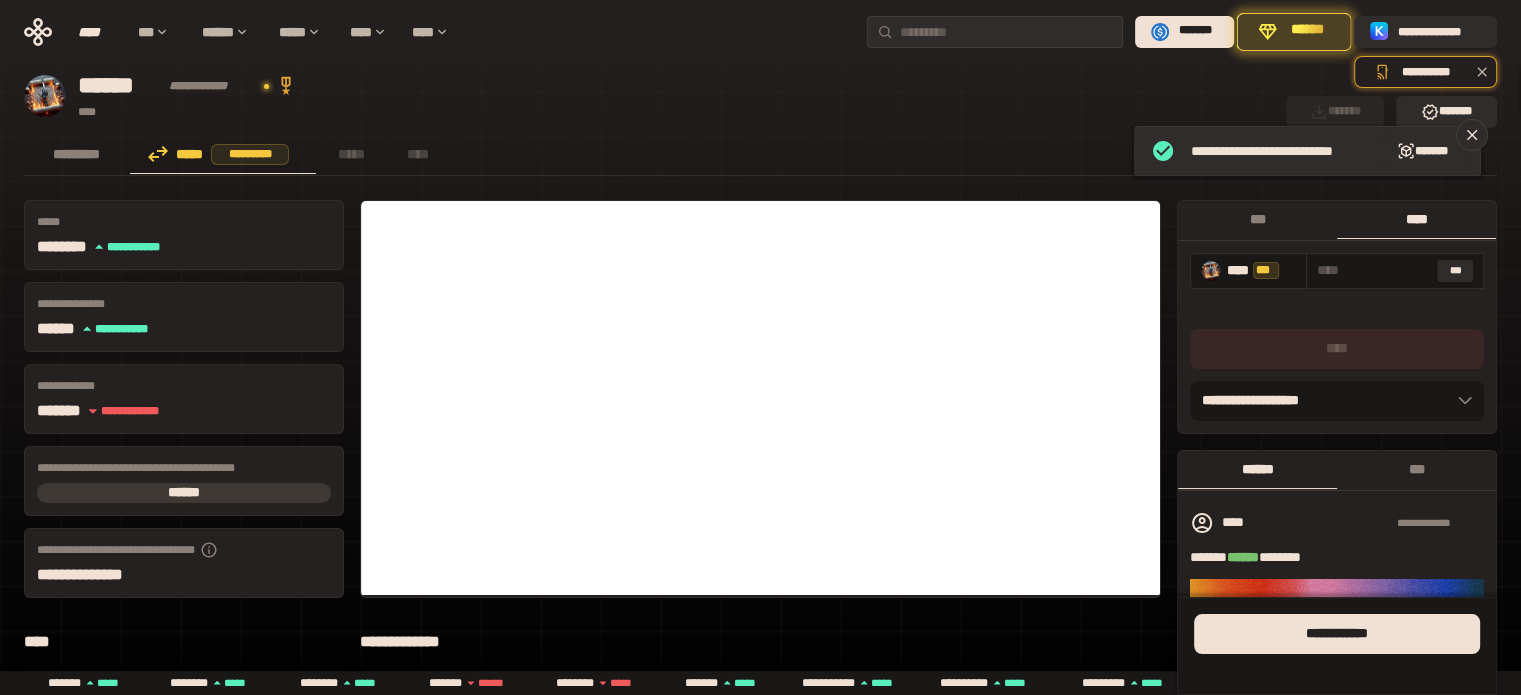 click 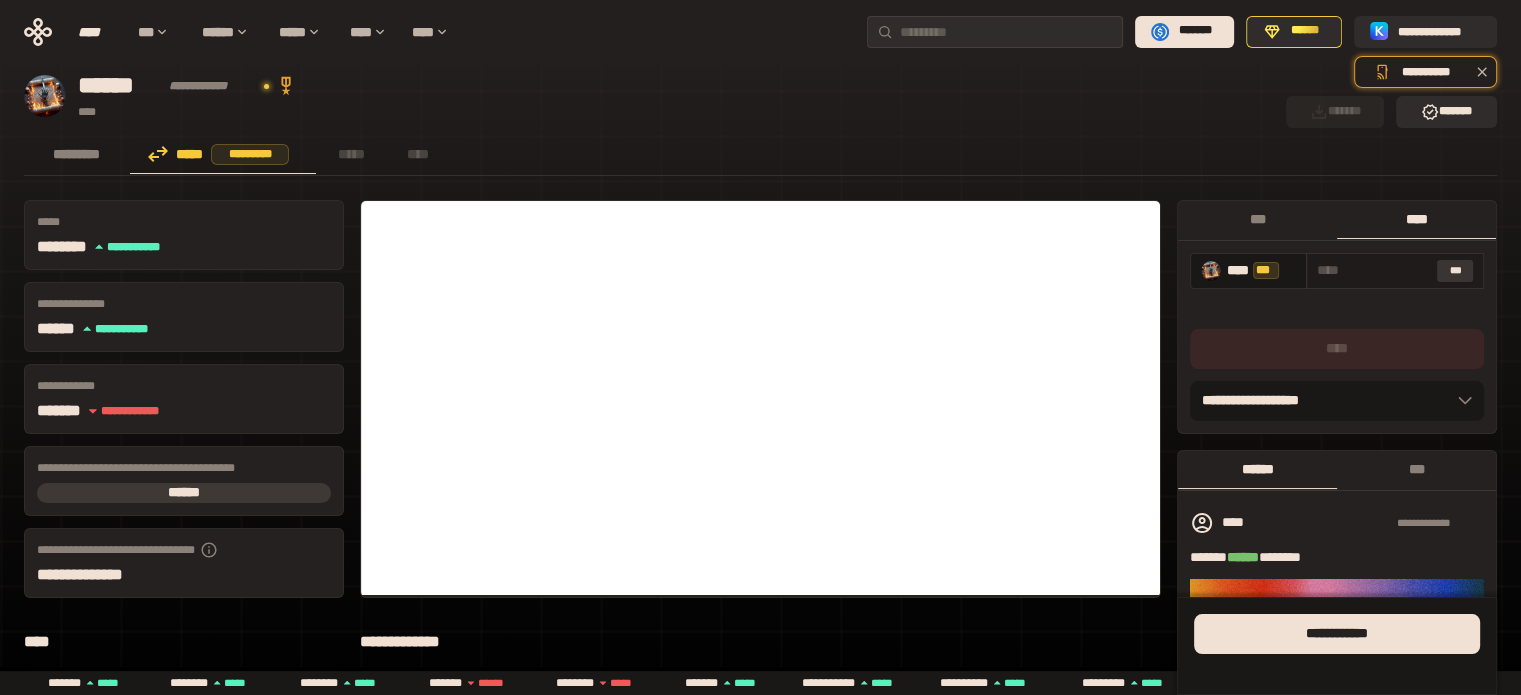 click on "***" at bounding box center [1455, 271] 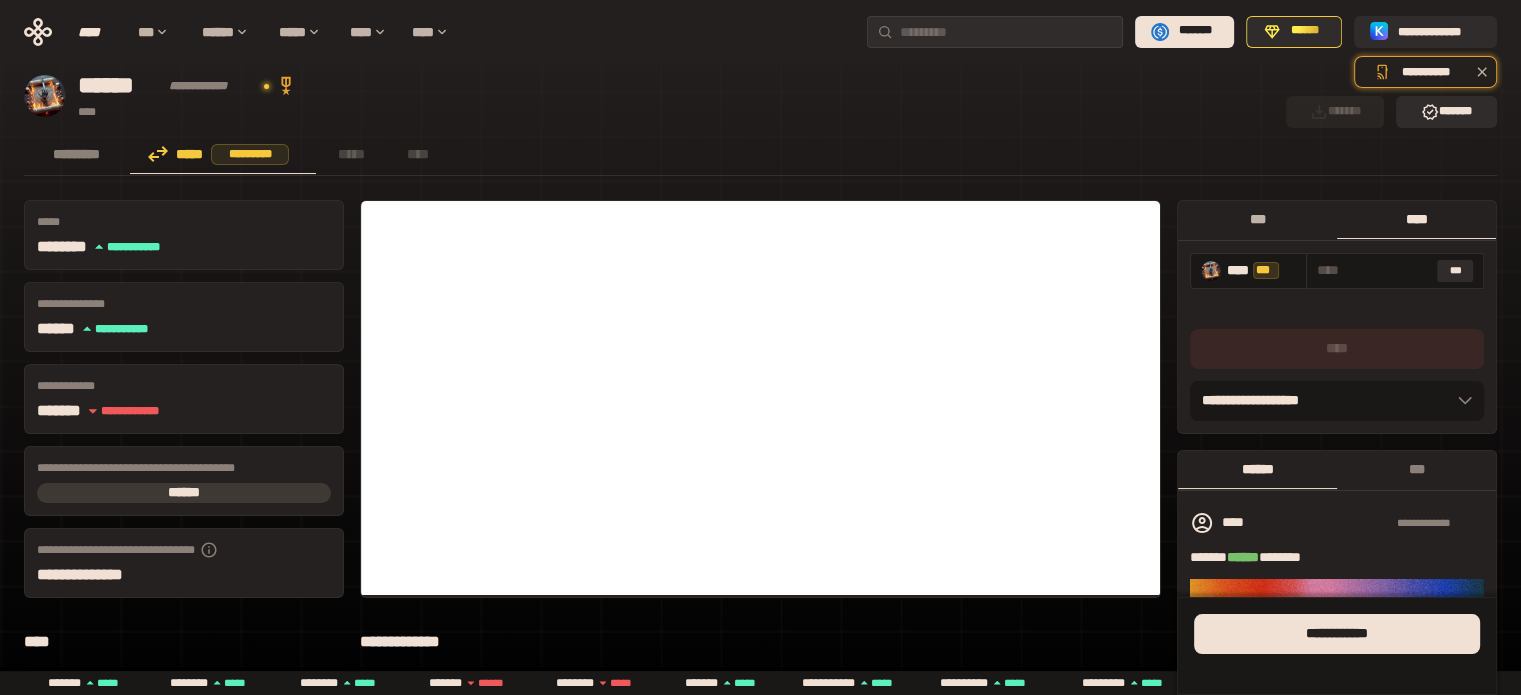 click on "***" at bounding box center (1257, 219) 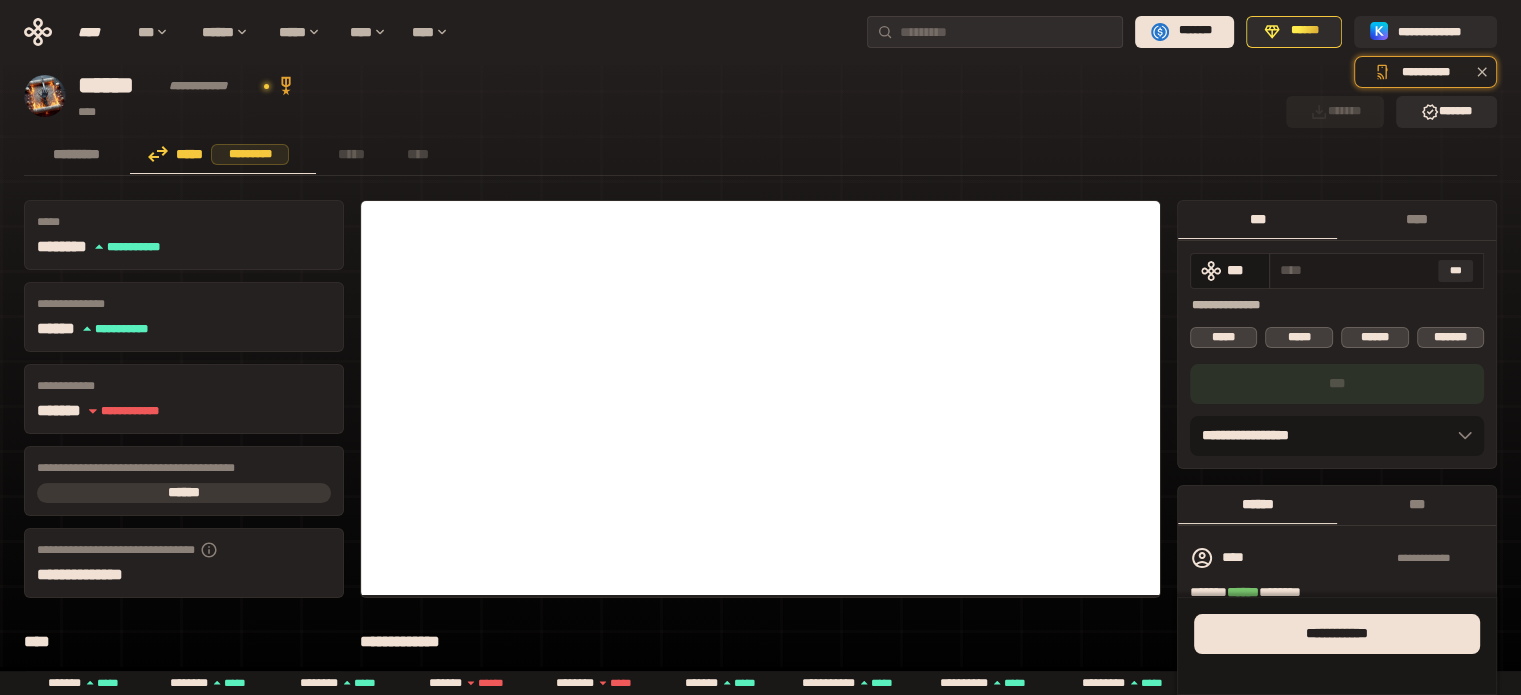 click at bounding box center (1355, 270) 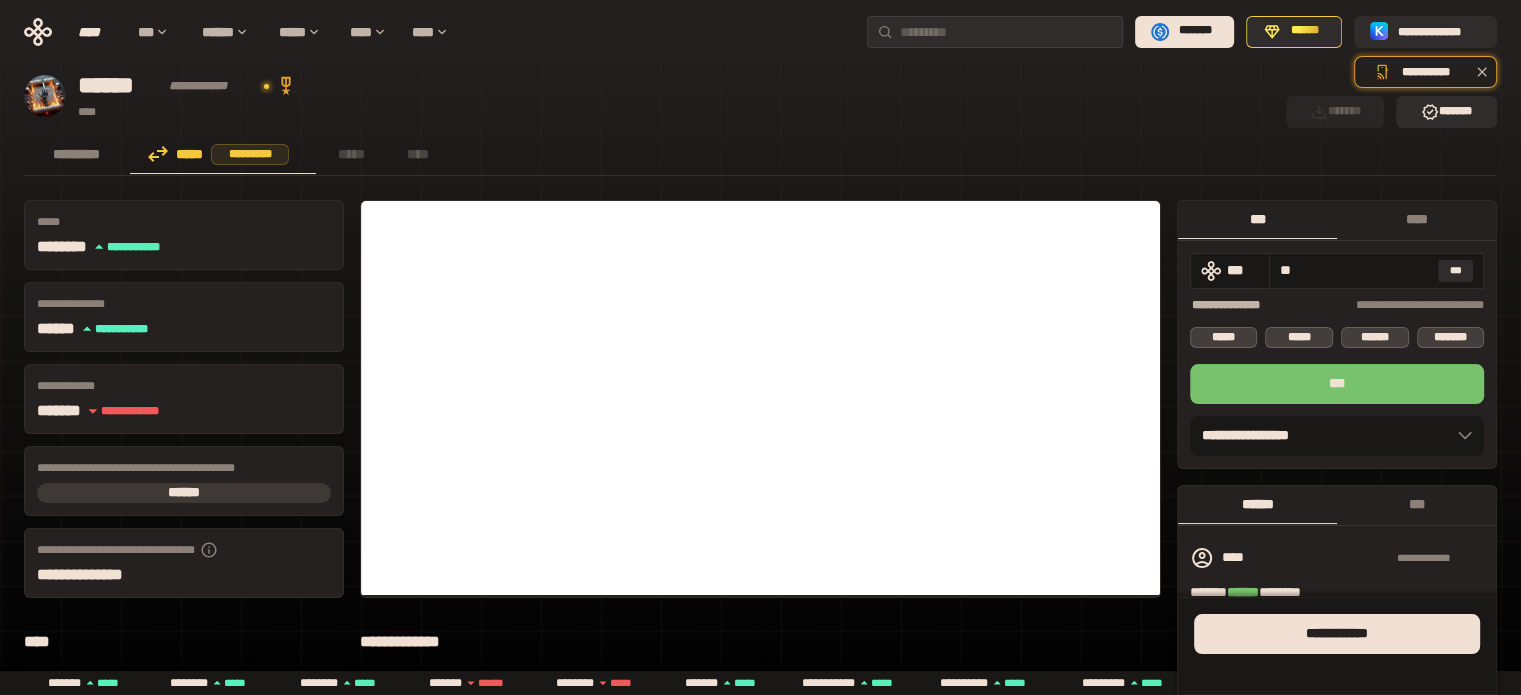 type on "**" 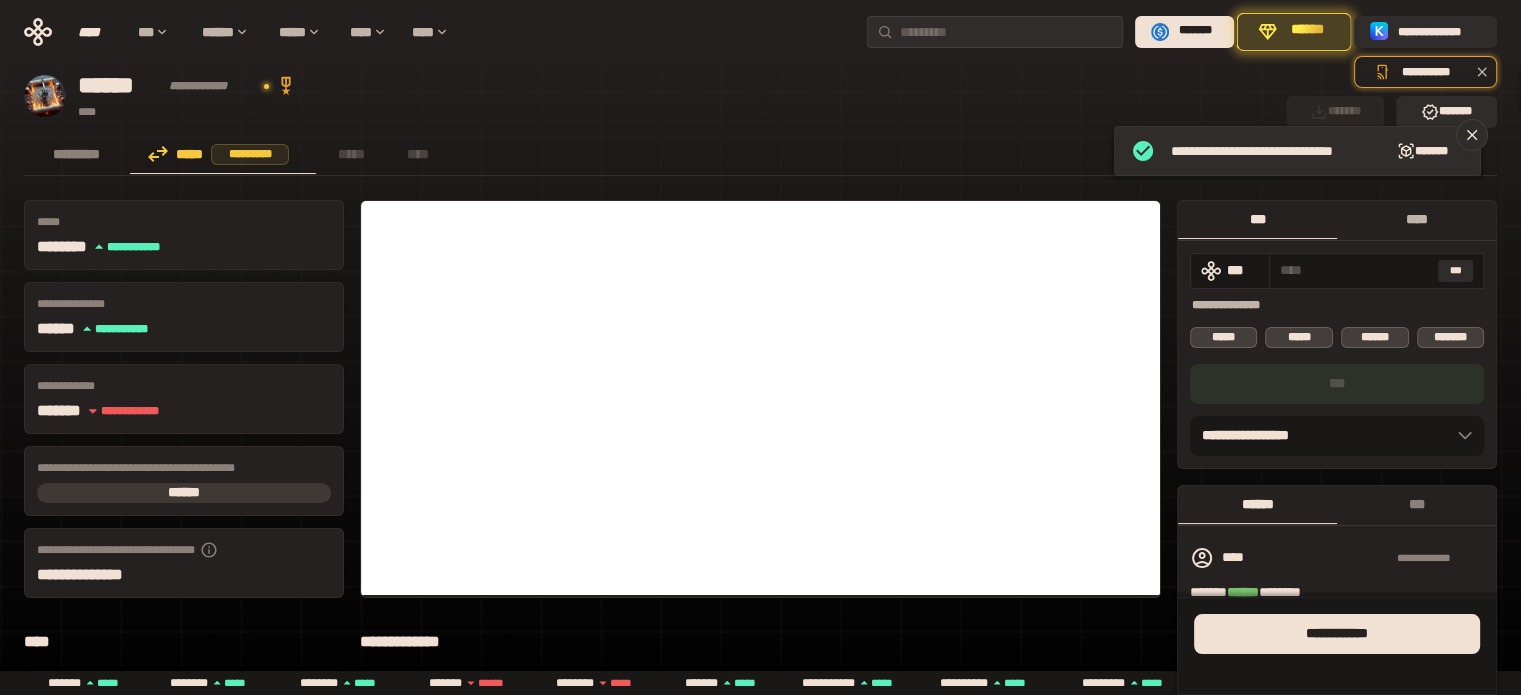 click on "****" at bounding box center [1416, 219] 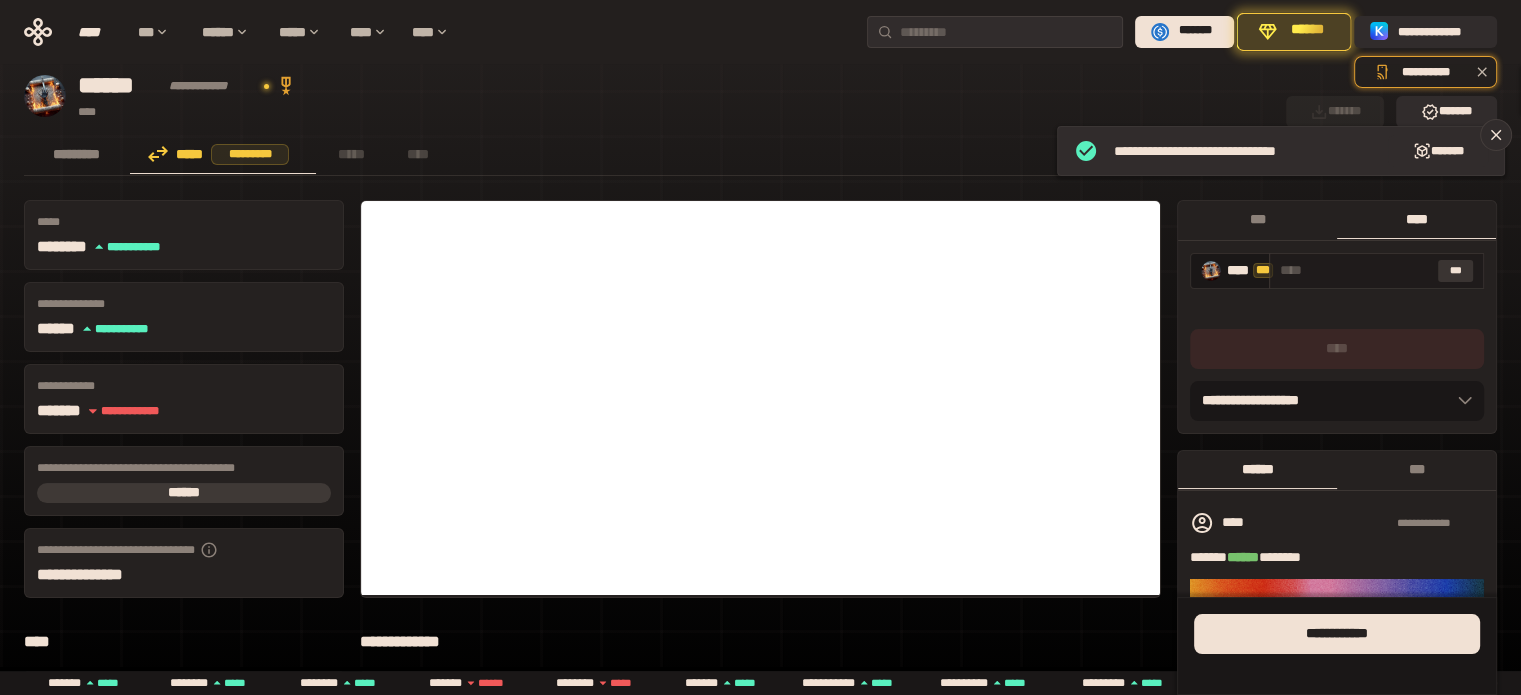 click on "***" at bounding box center [1456, 271] 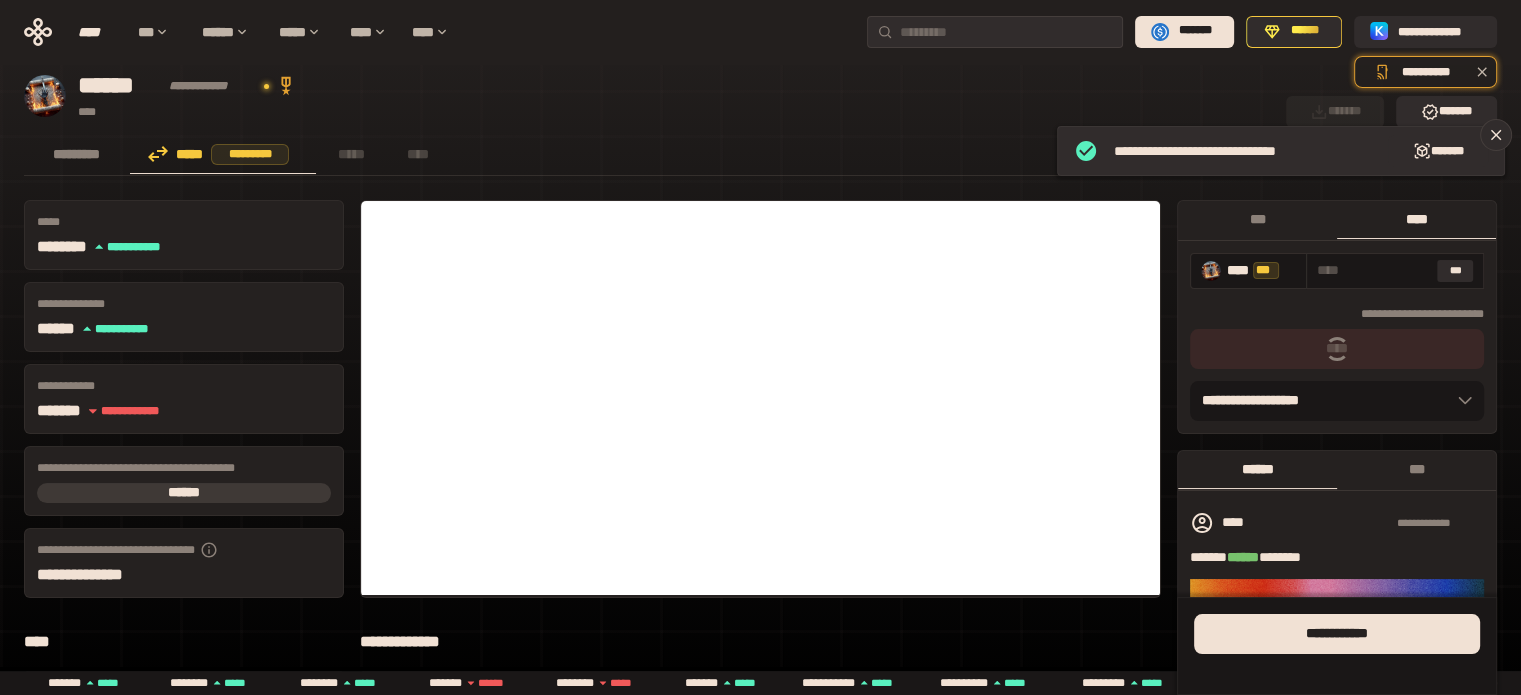 type on "**********" 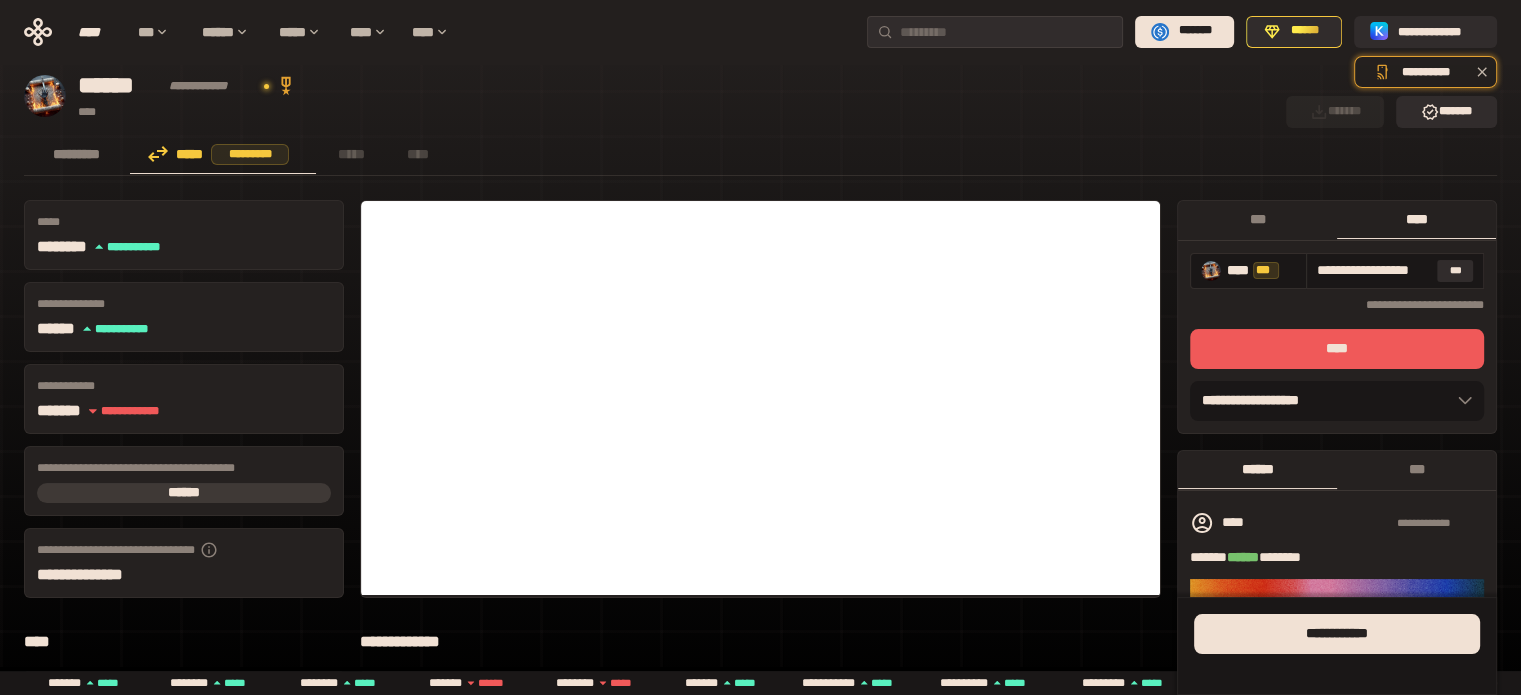 click on "****" at bounding box center [1337, 349] 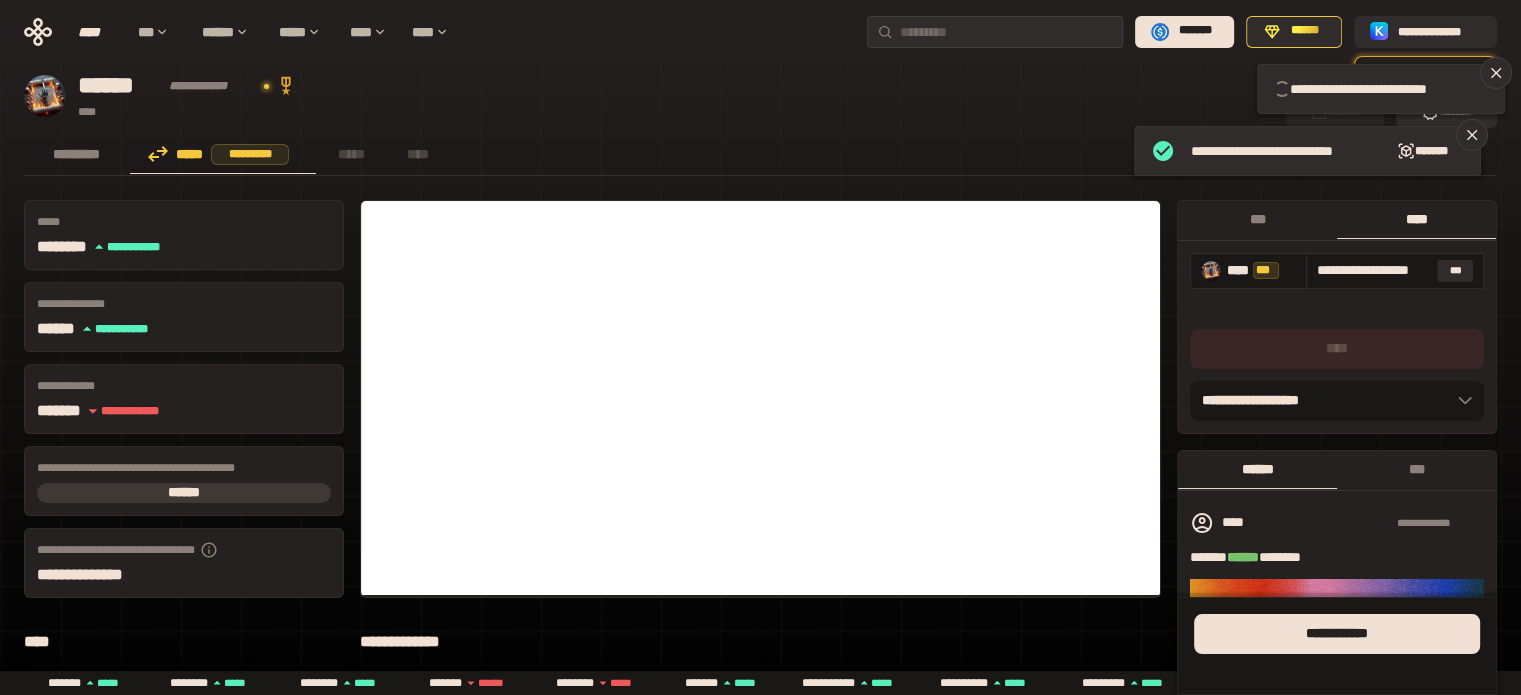 type 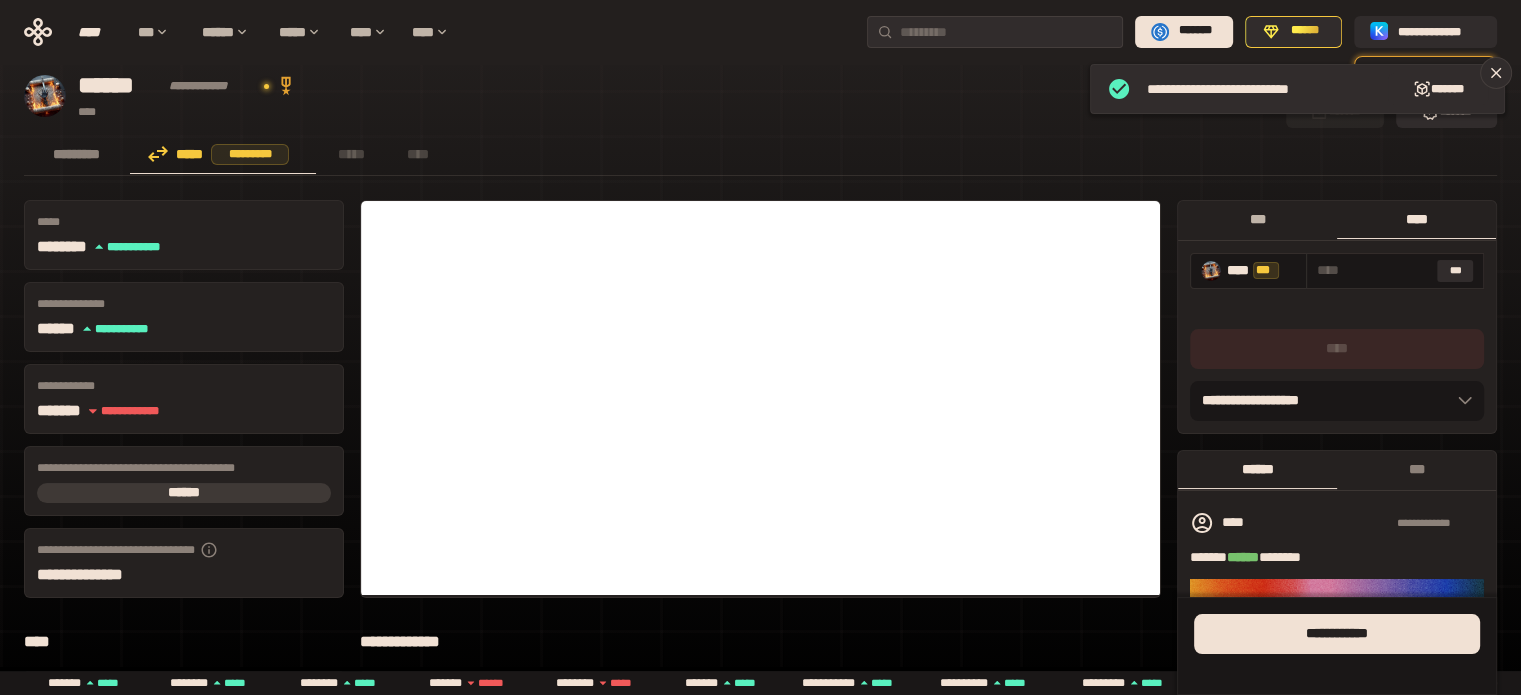 click on "***" at bounding box center (1257, 219) 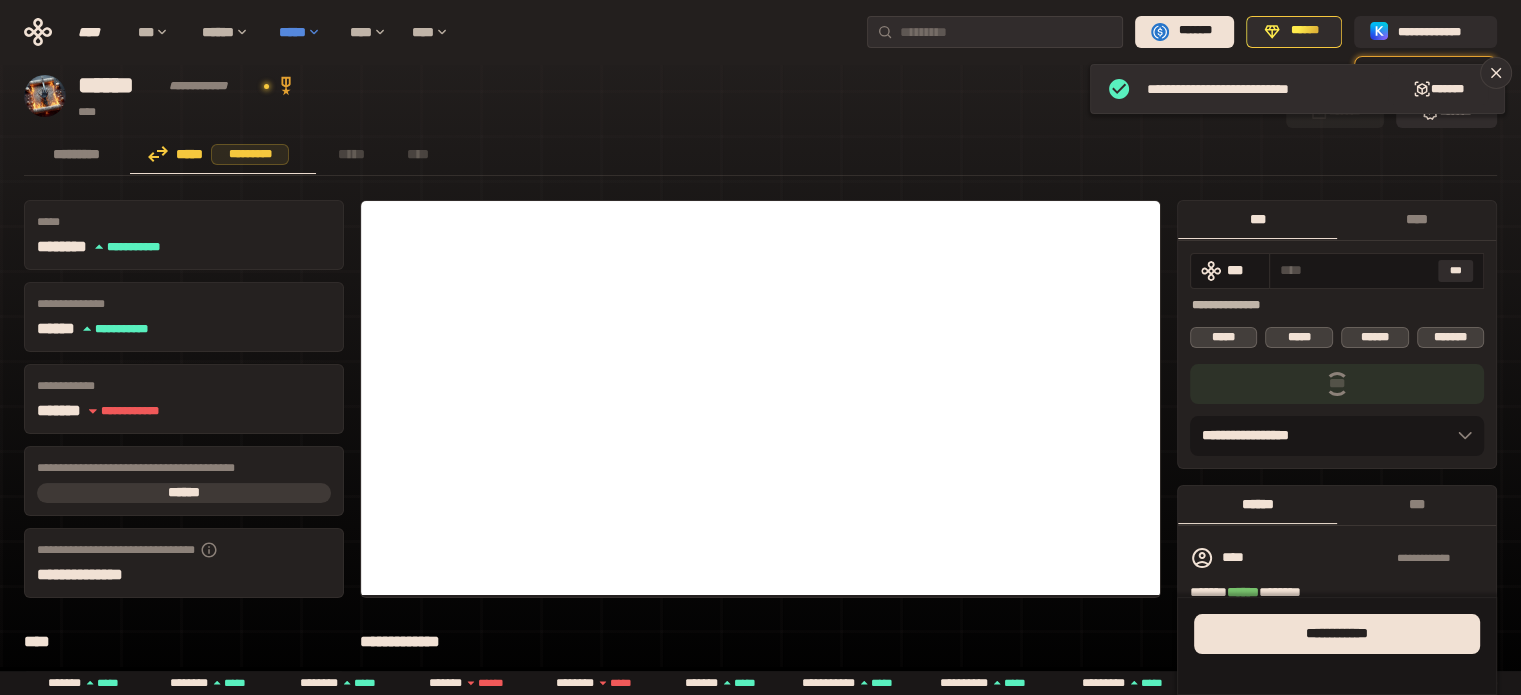 click on "*****" at bounding box center (304, 32) 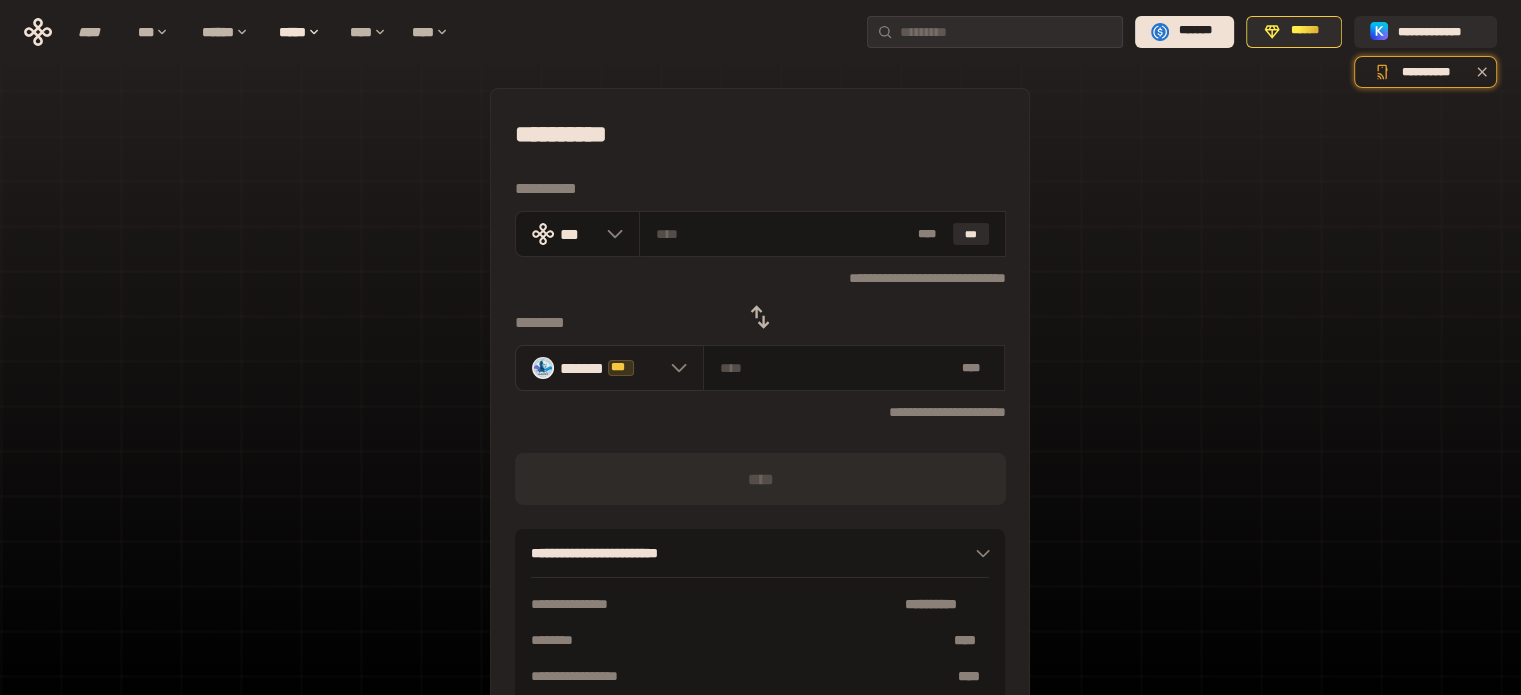 click 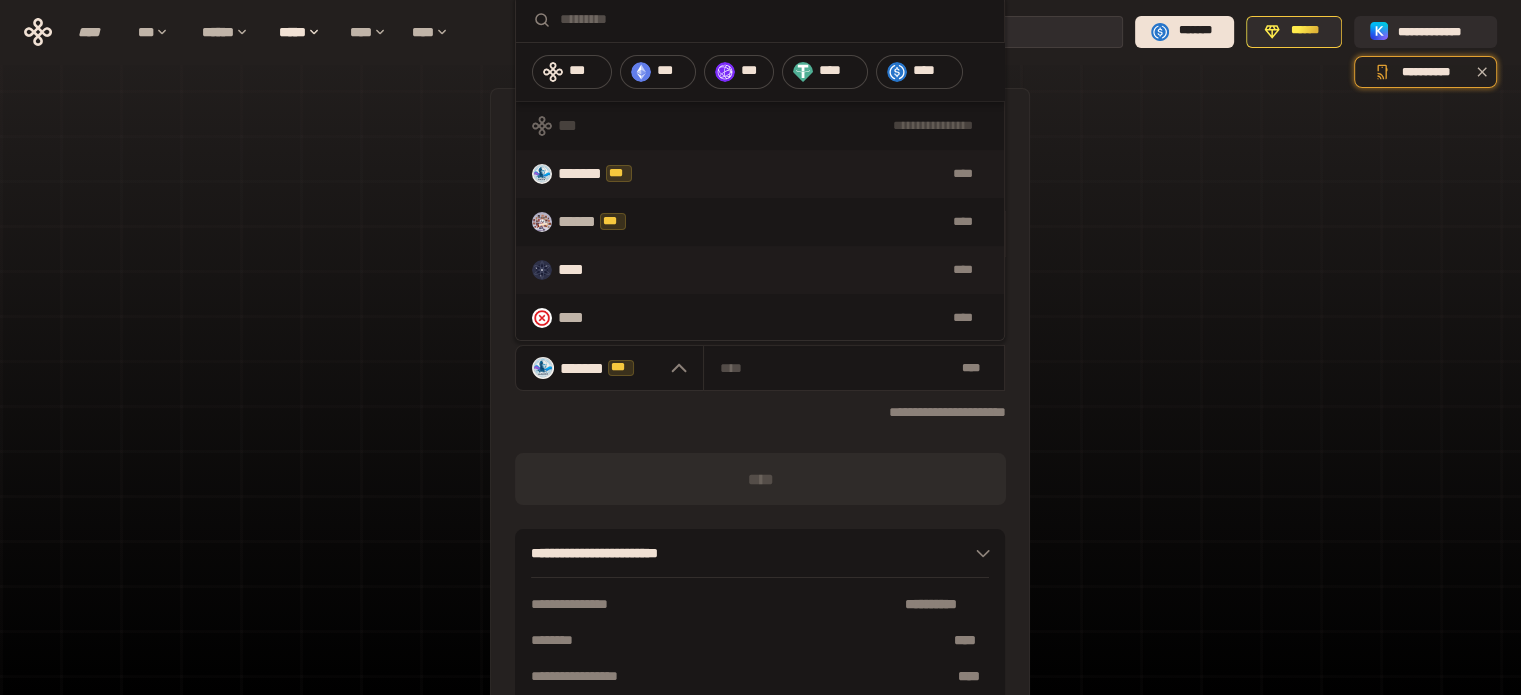 click on "****" at bounding box center [581, 270] 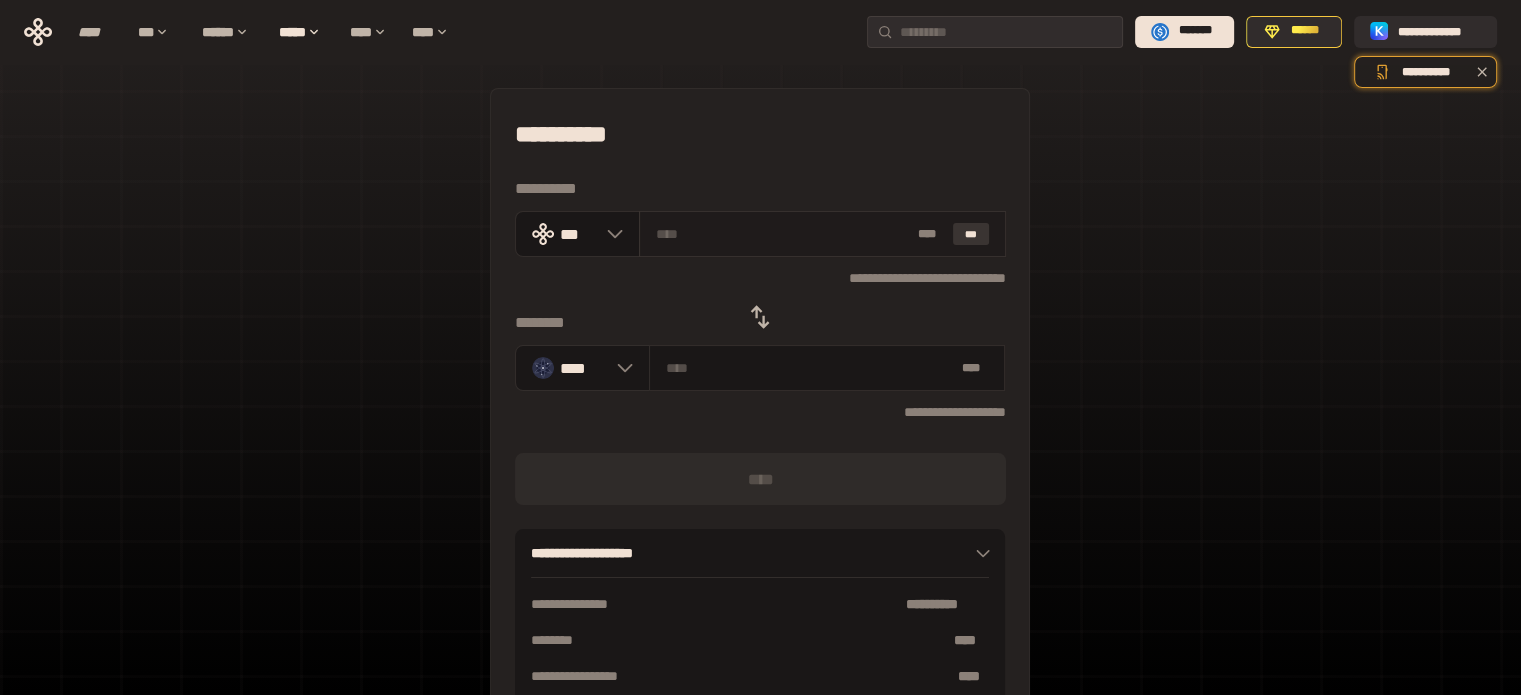 click on "***" at bounding box center (971, 234) 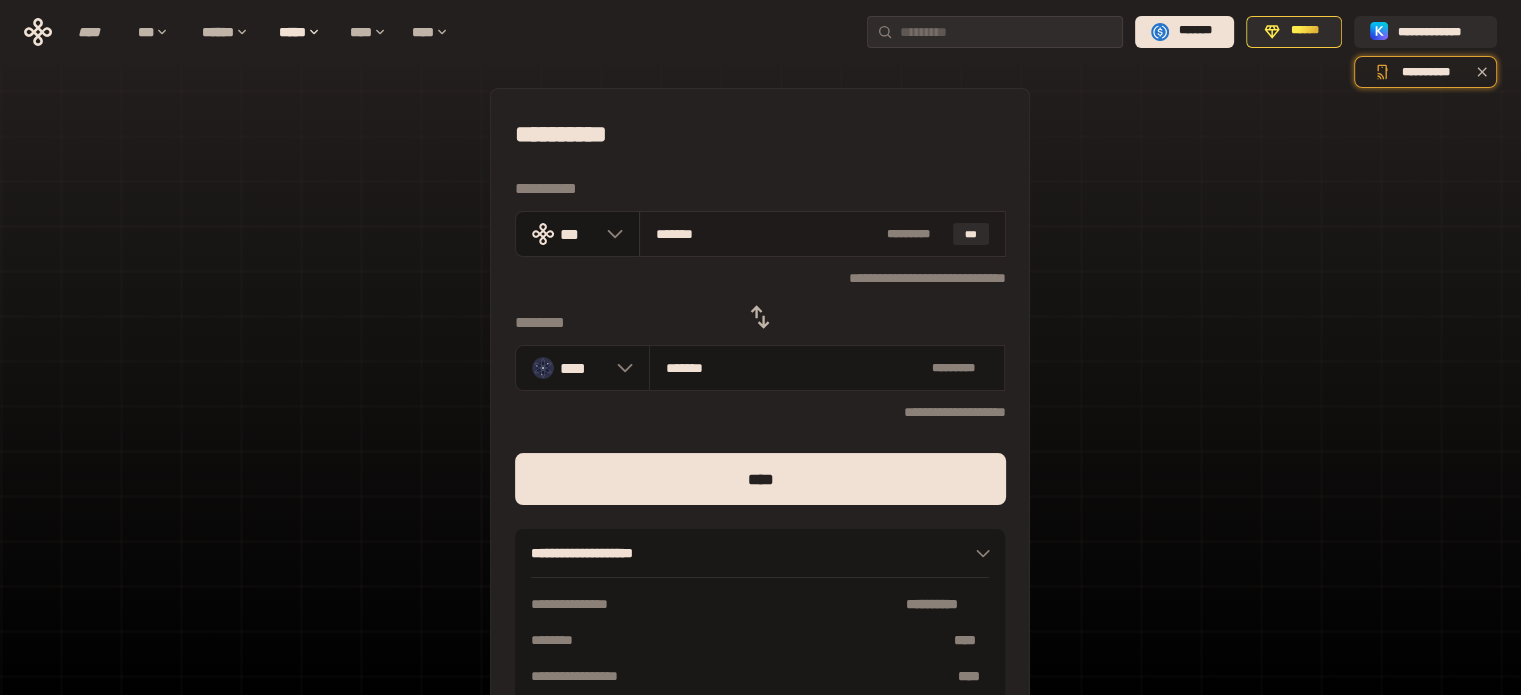 type on "******" 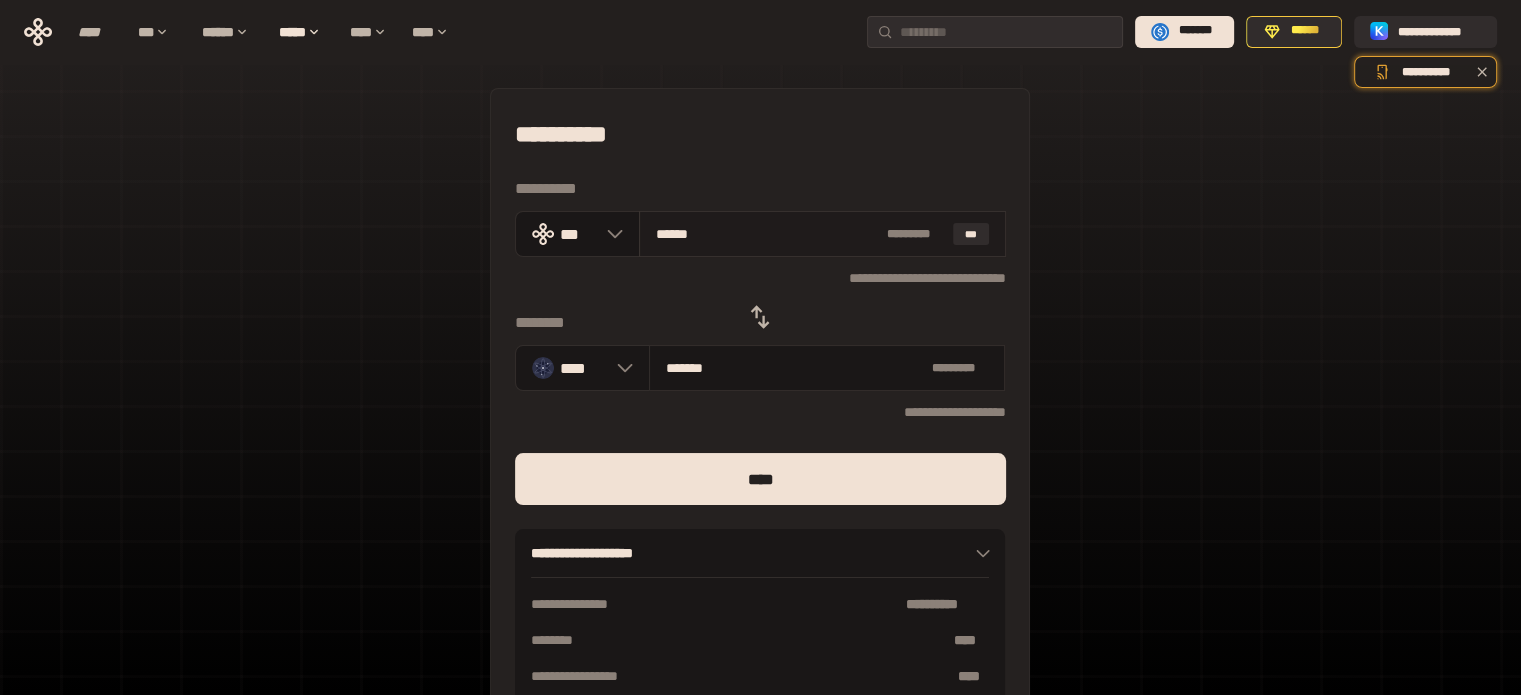 type on "********" 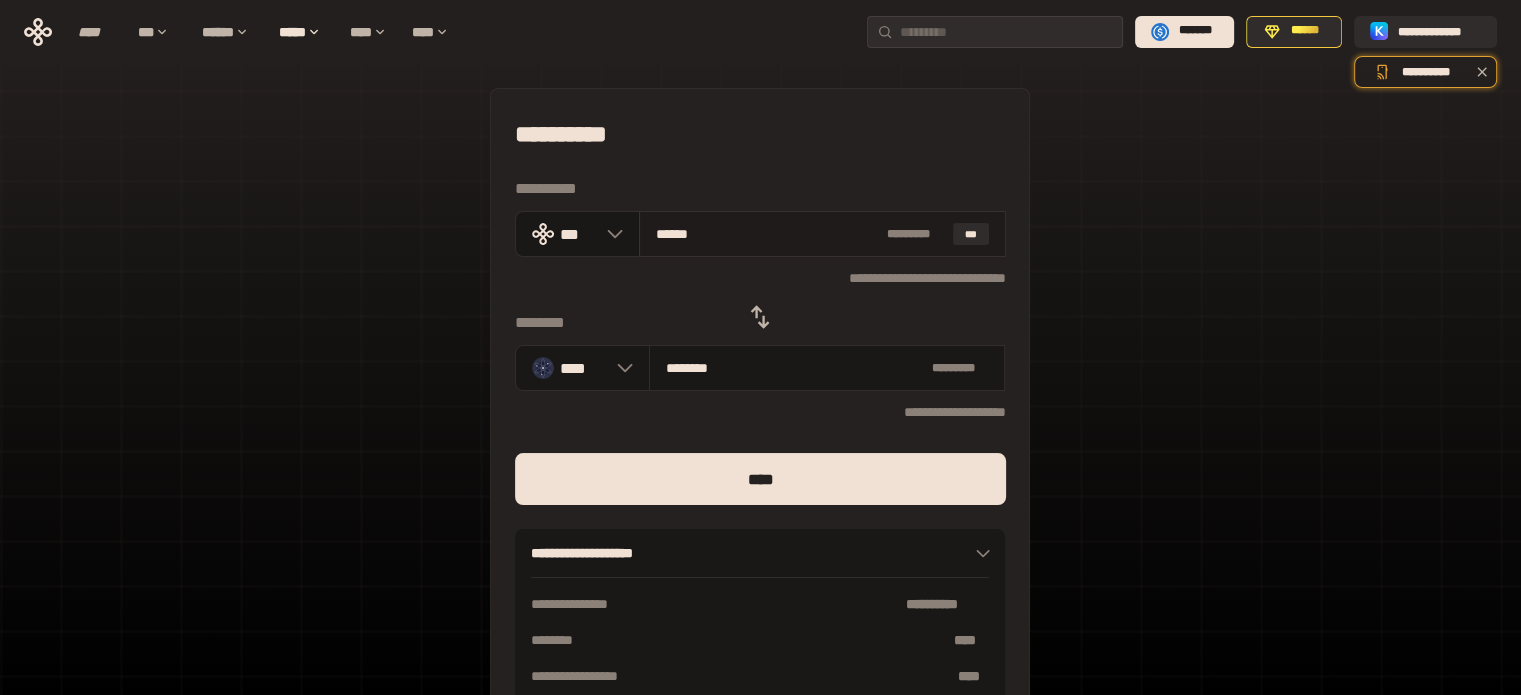 type on "*****" 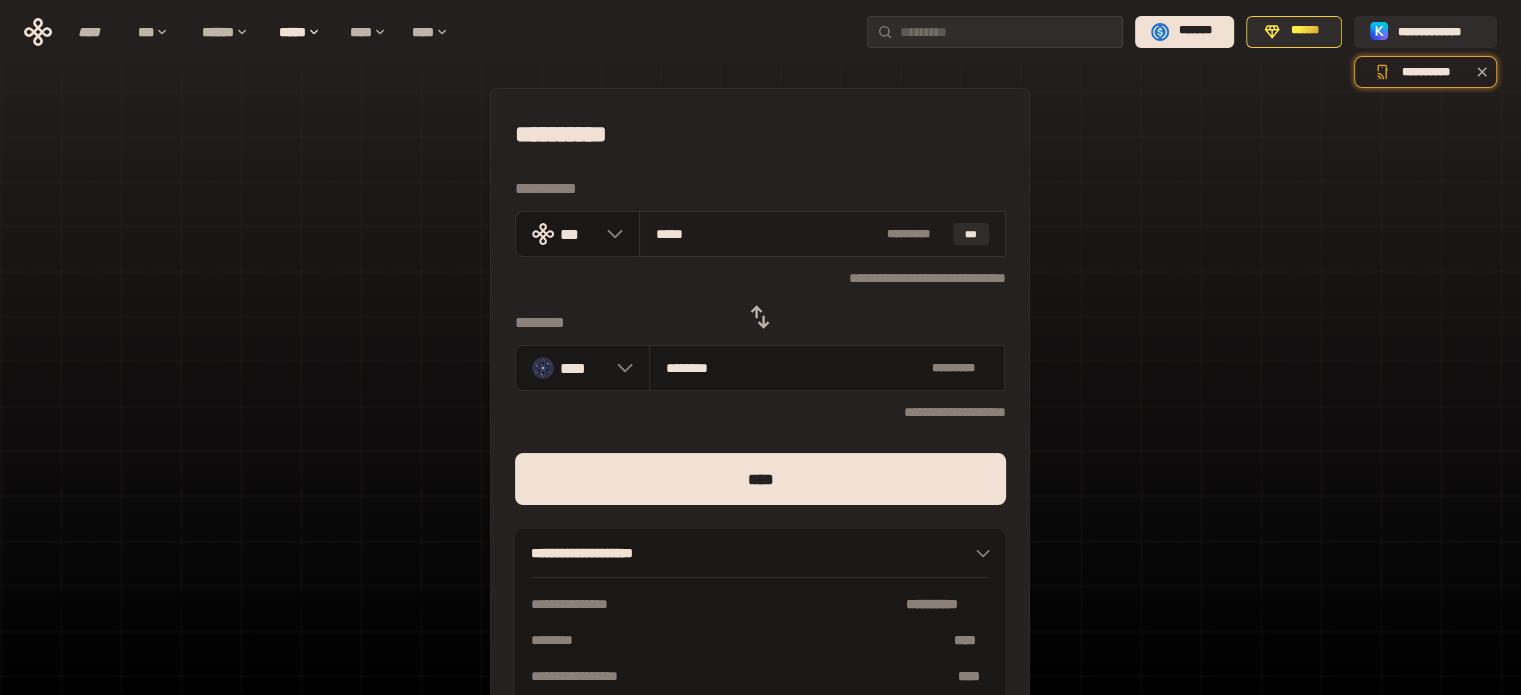 type on "********" 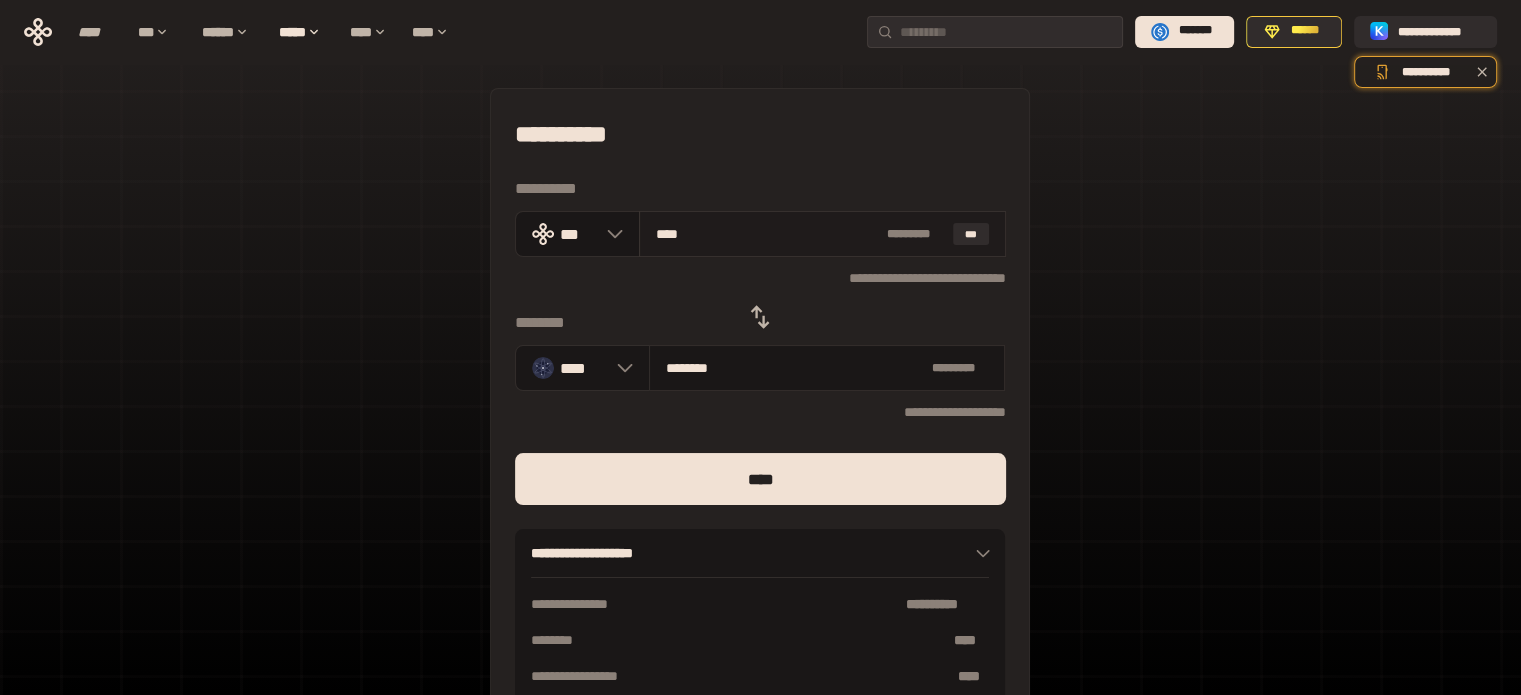 type on "********" 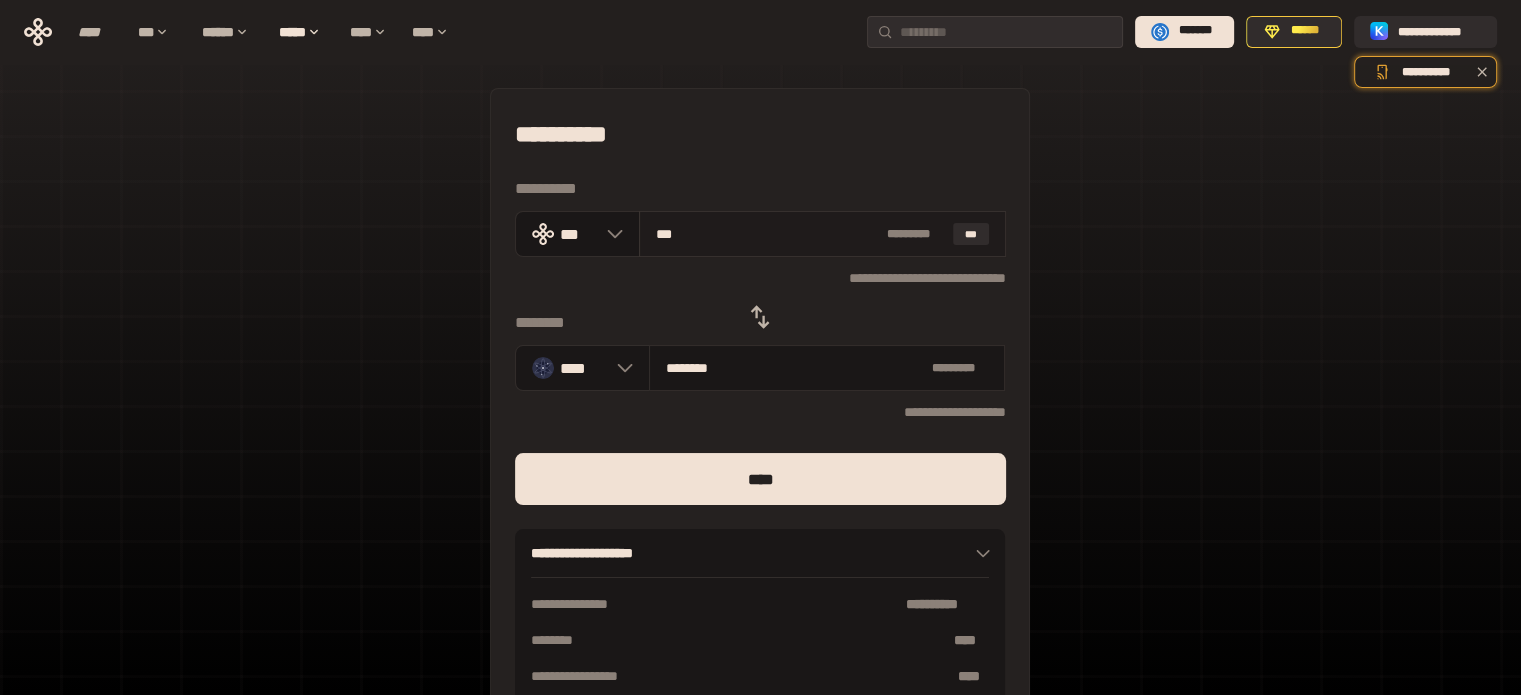 type on "**" 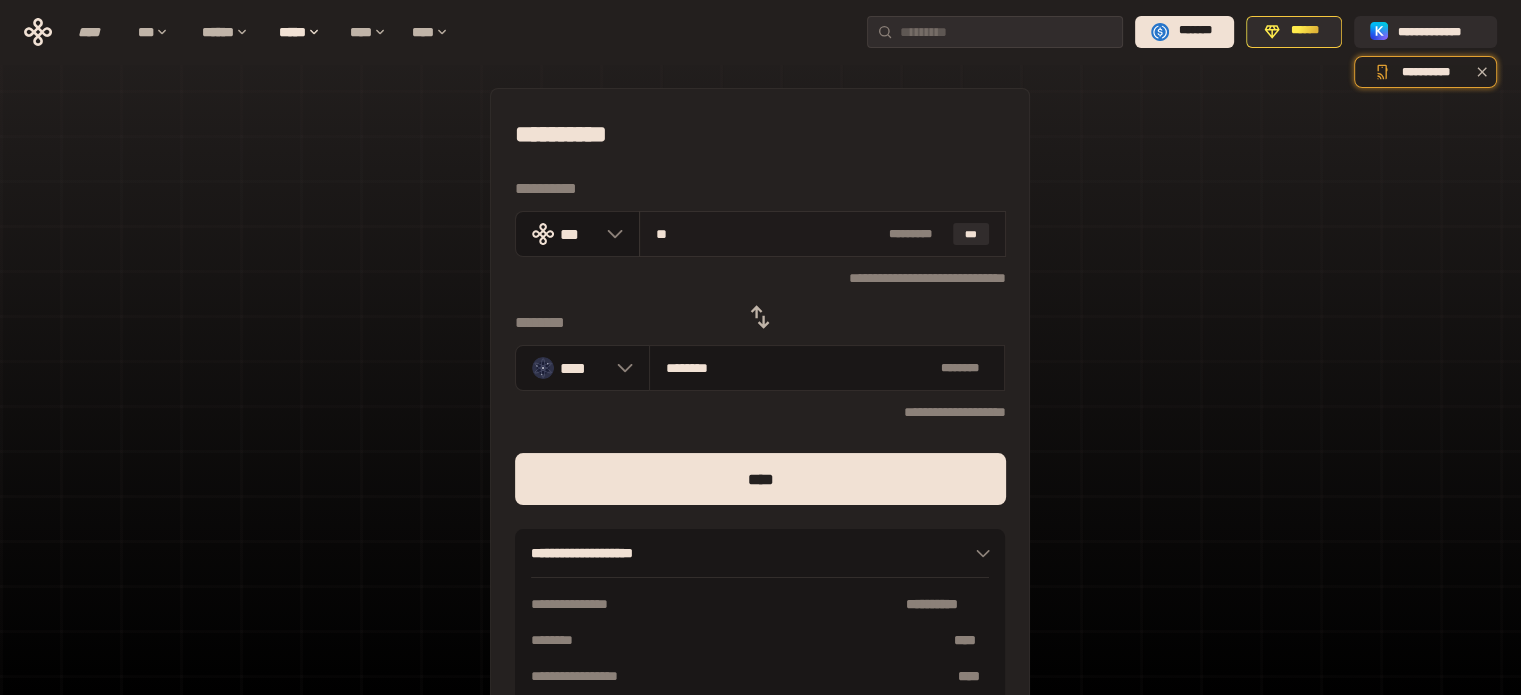 type on "*" 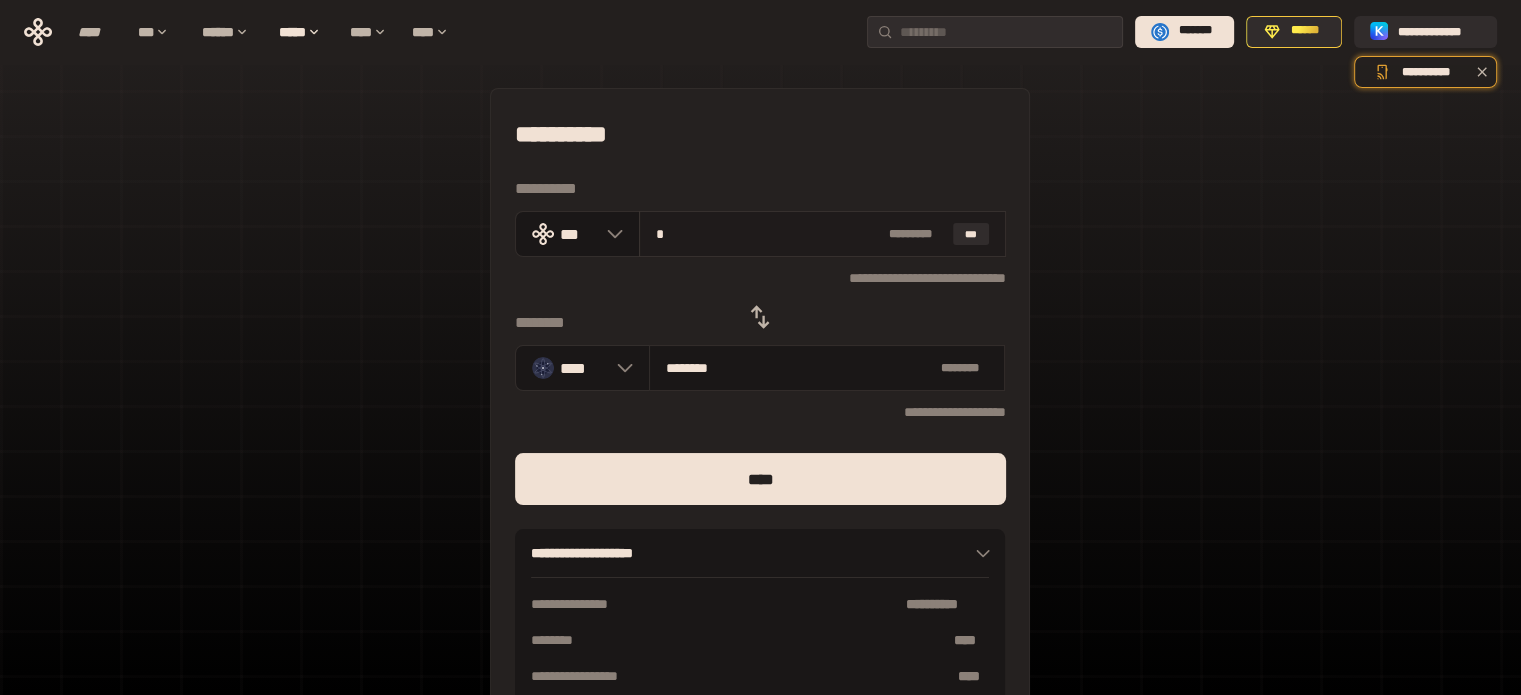 type on "********" 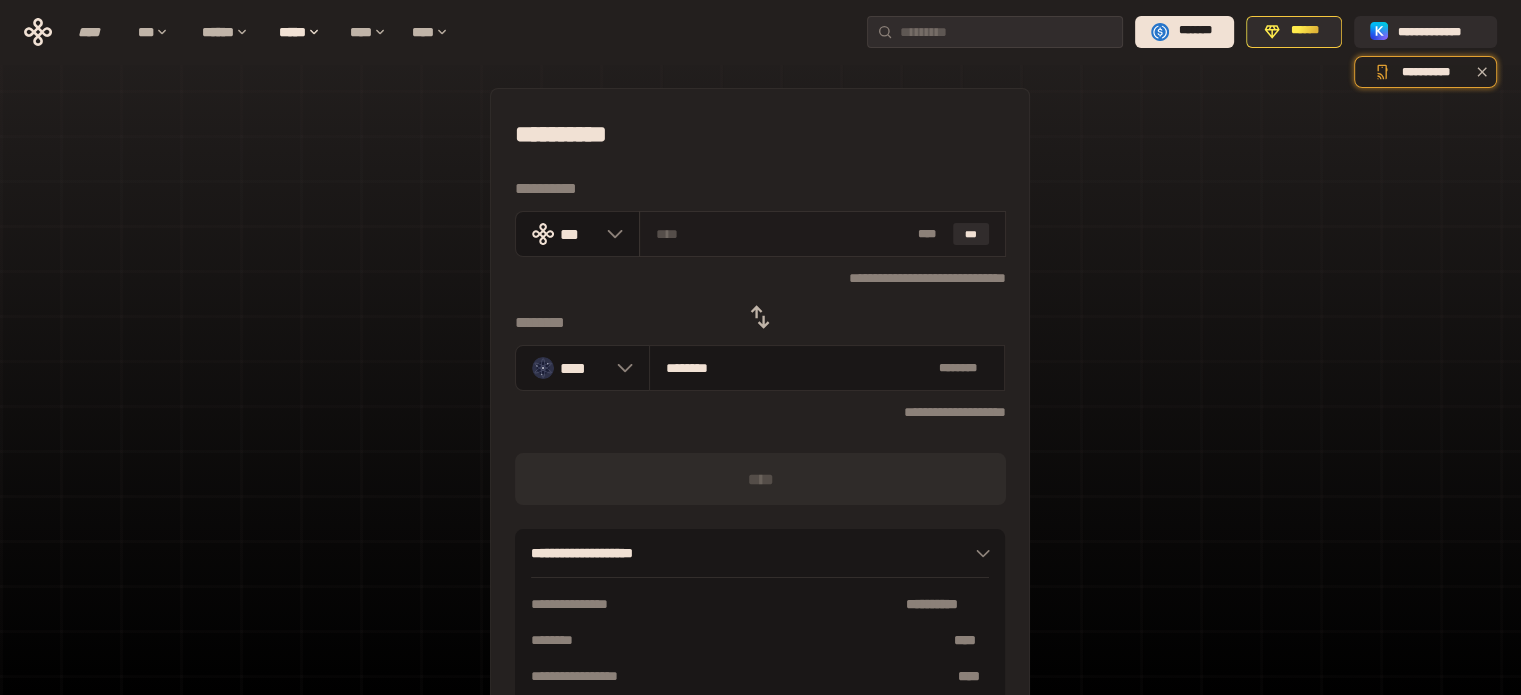 type on "*" 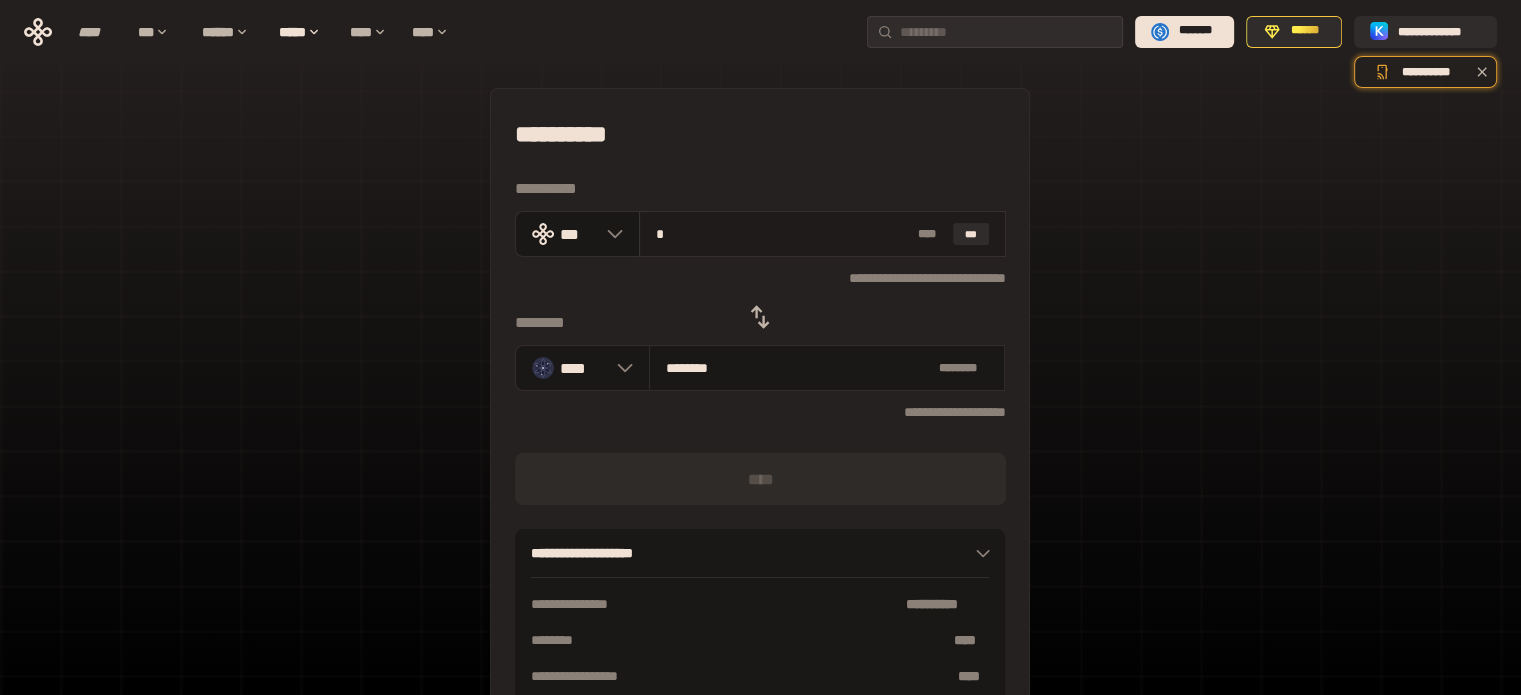 type on "********" 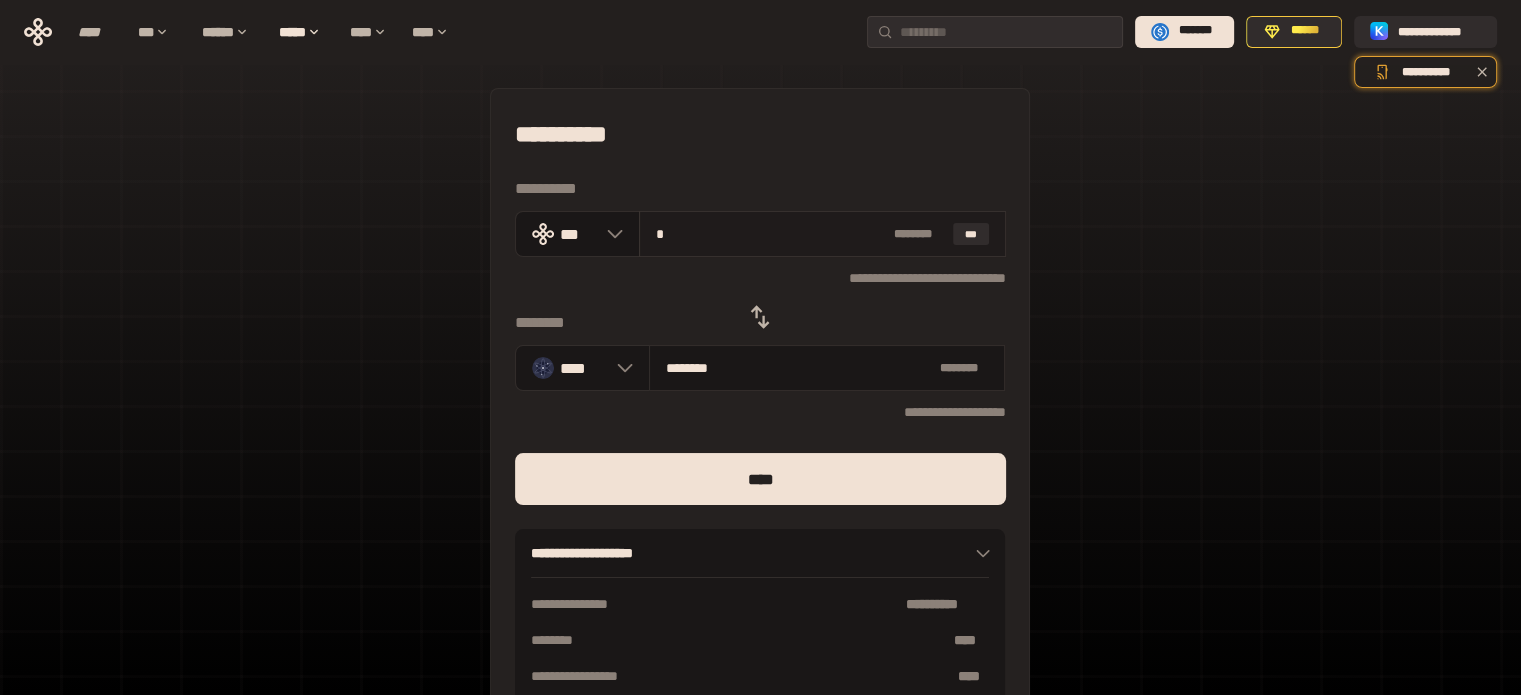 type on "**" 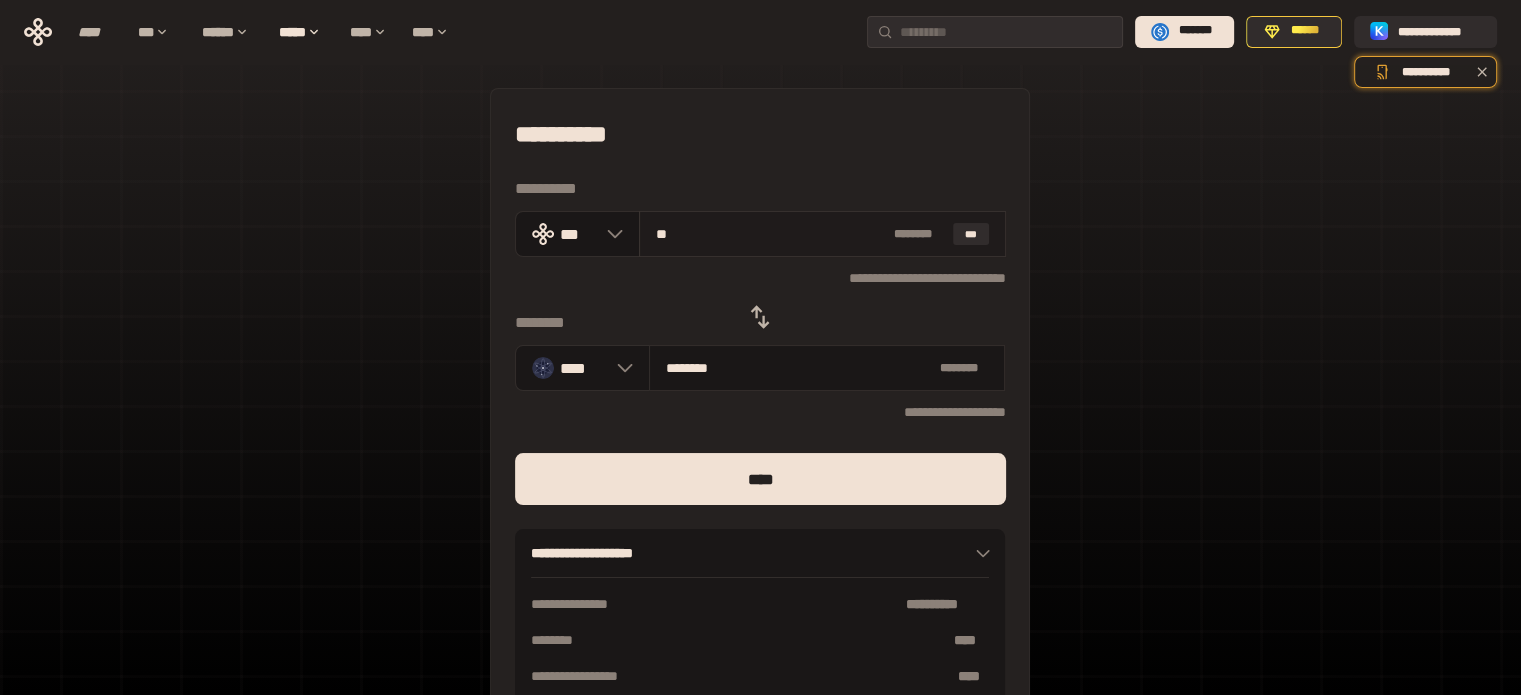 type on "********" 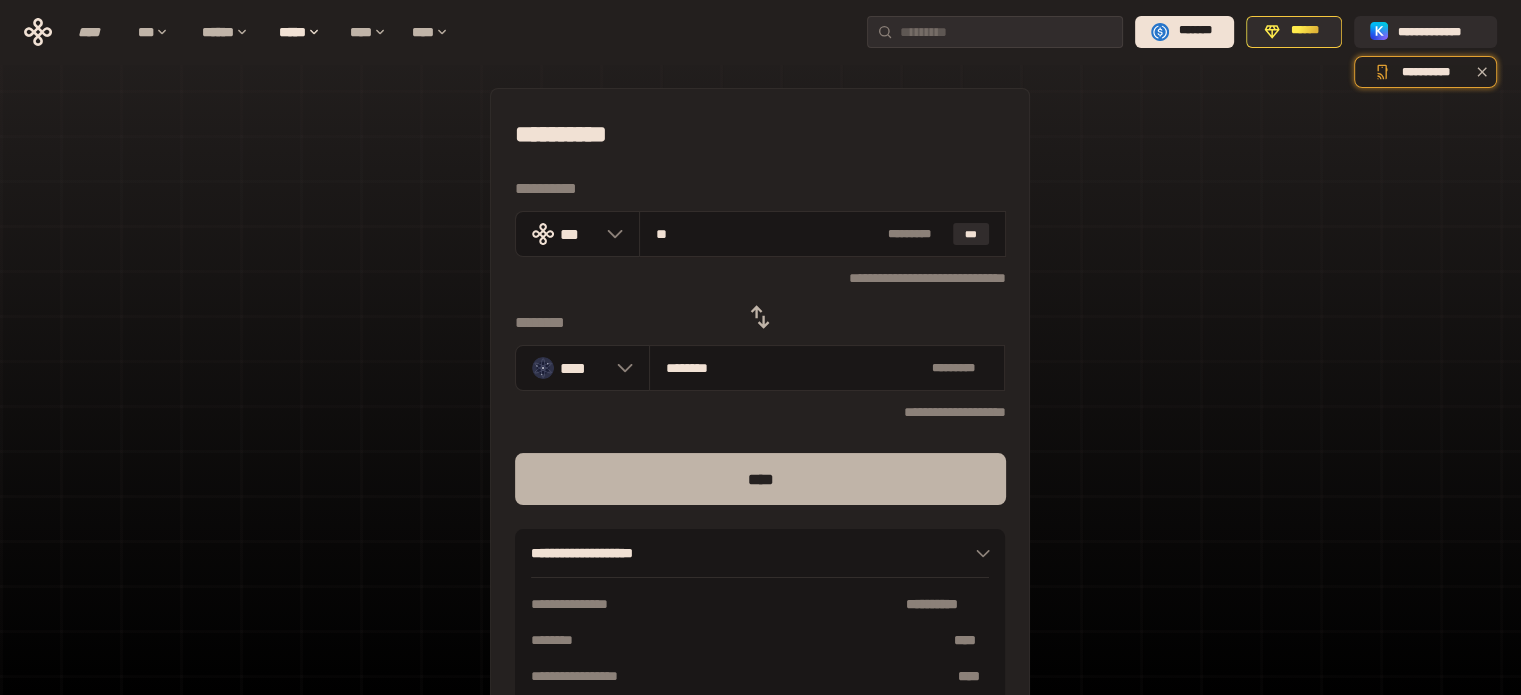 type on "**" 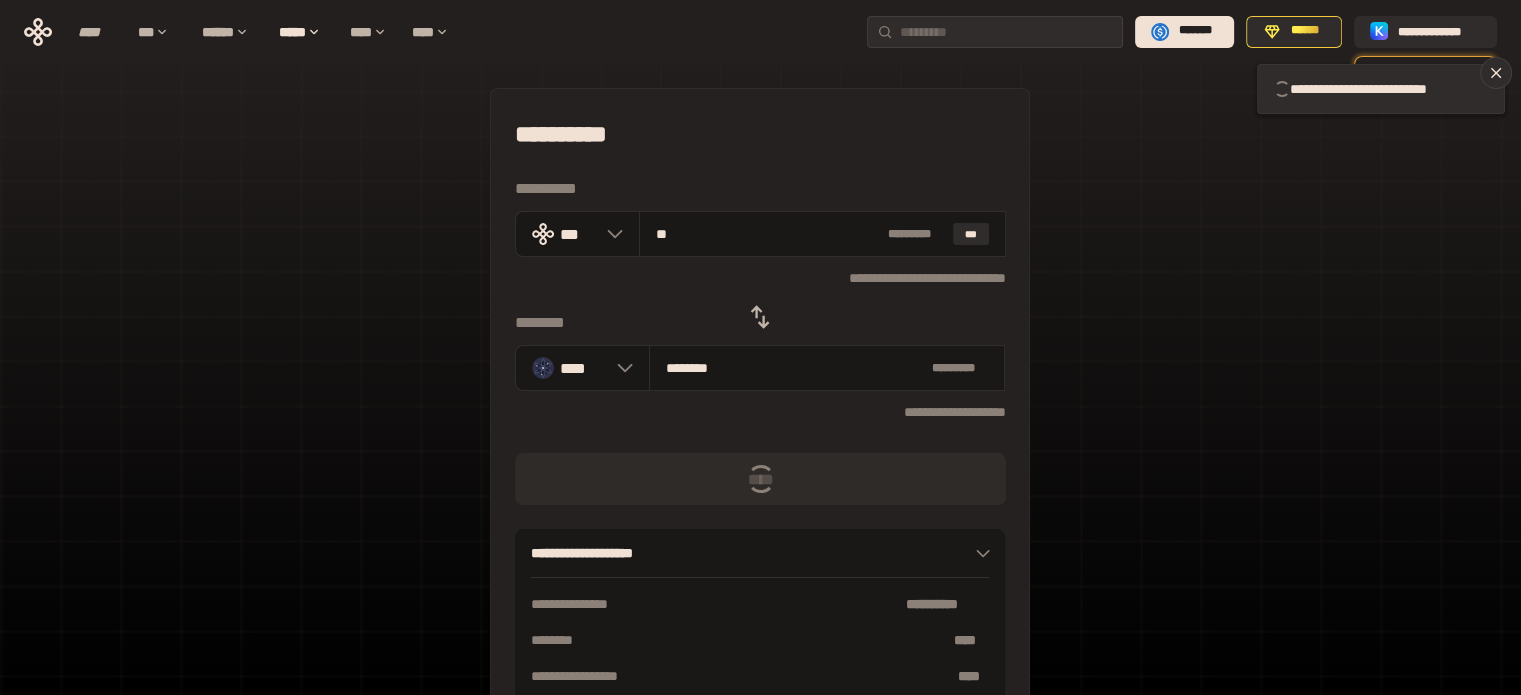 type 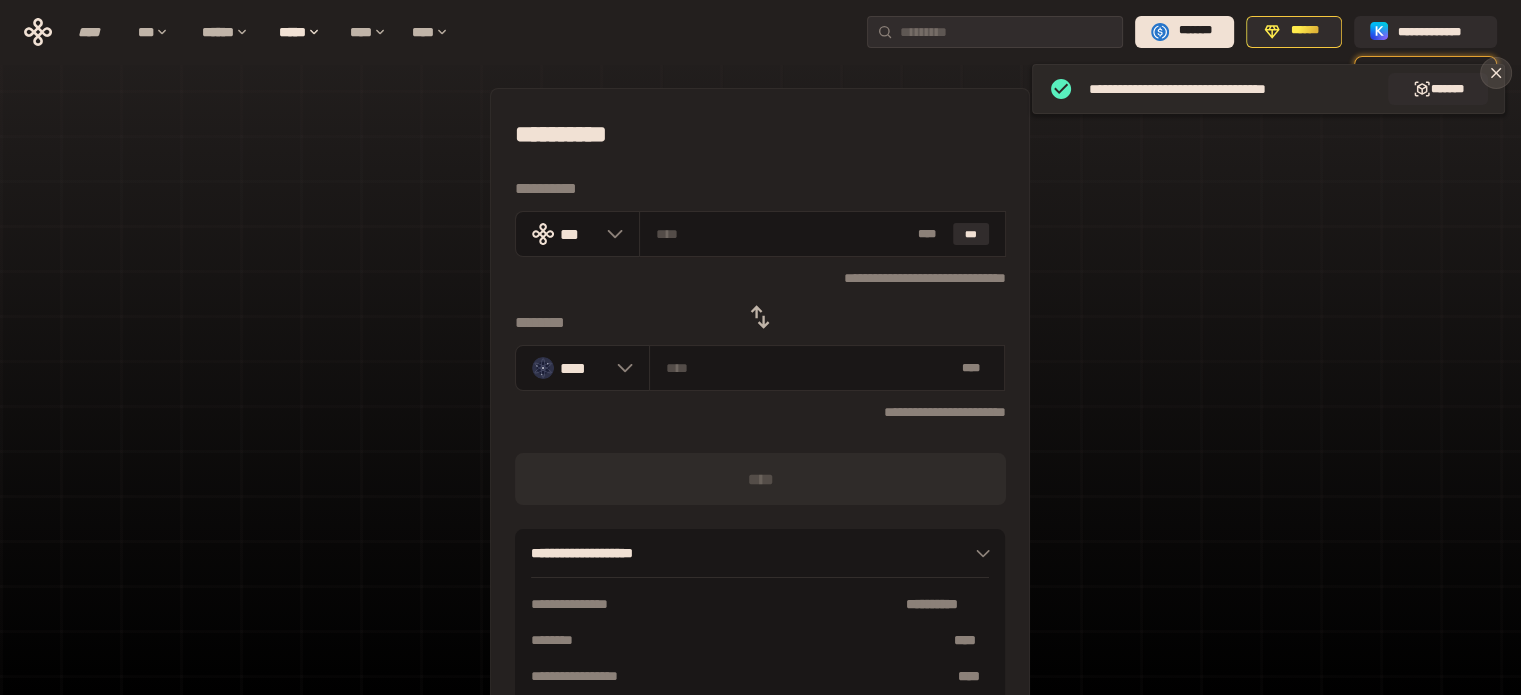 click 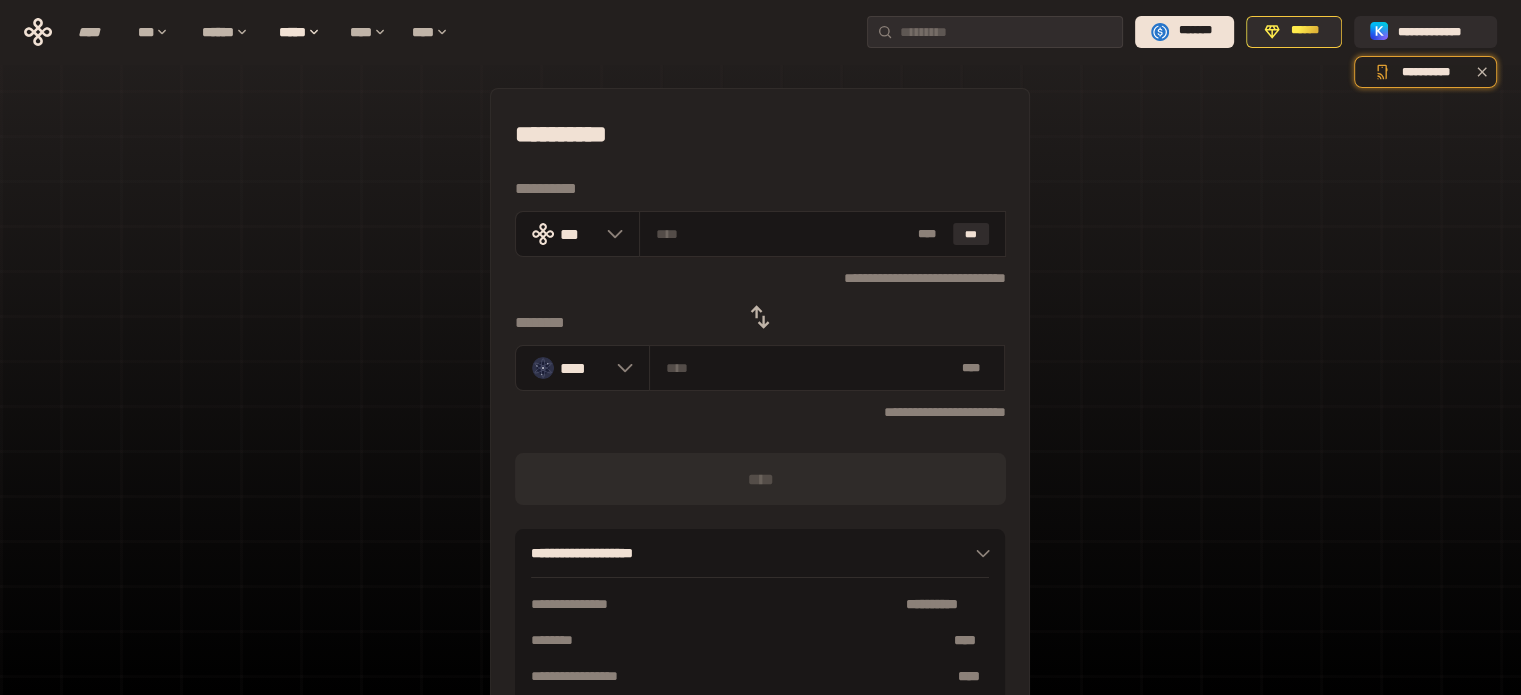 click 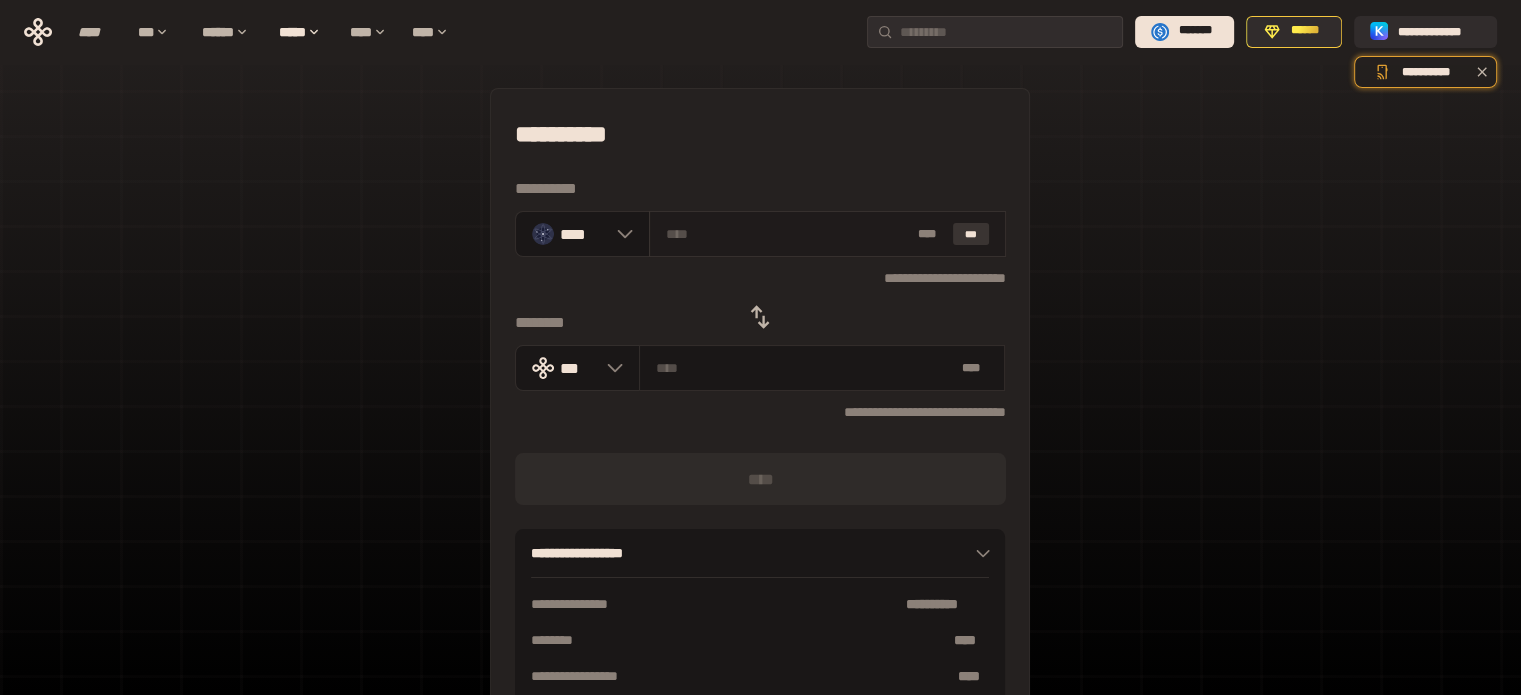 click on "***" at bounding box center [971, 234] 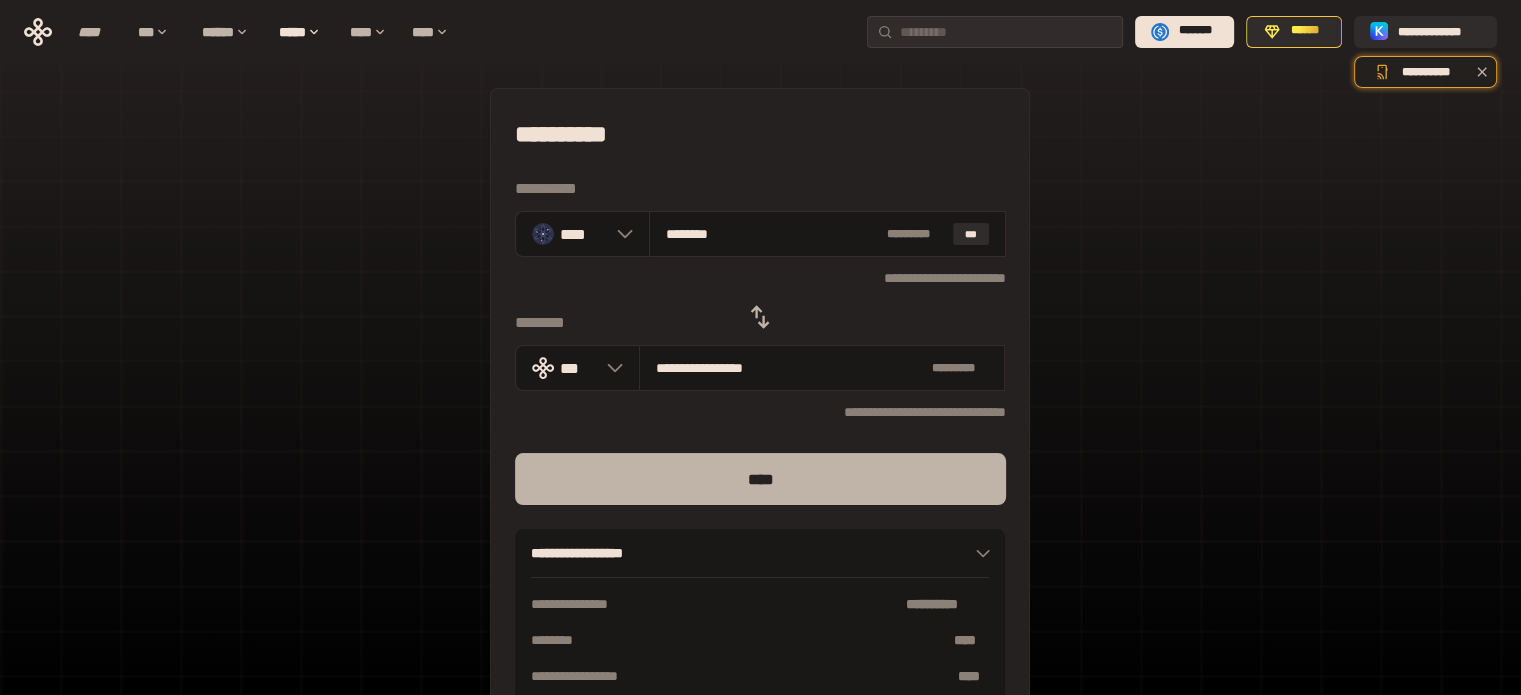 click on "****" at bounding box center (760, 479) 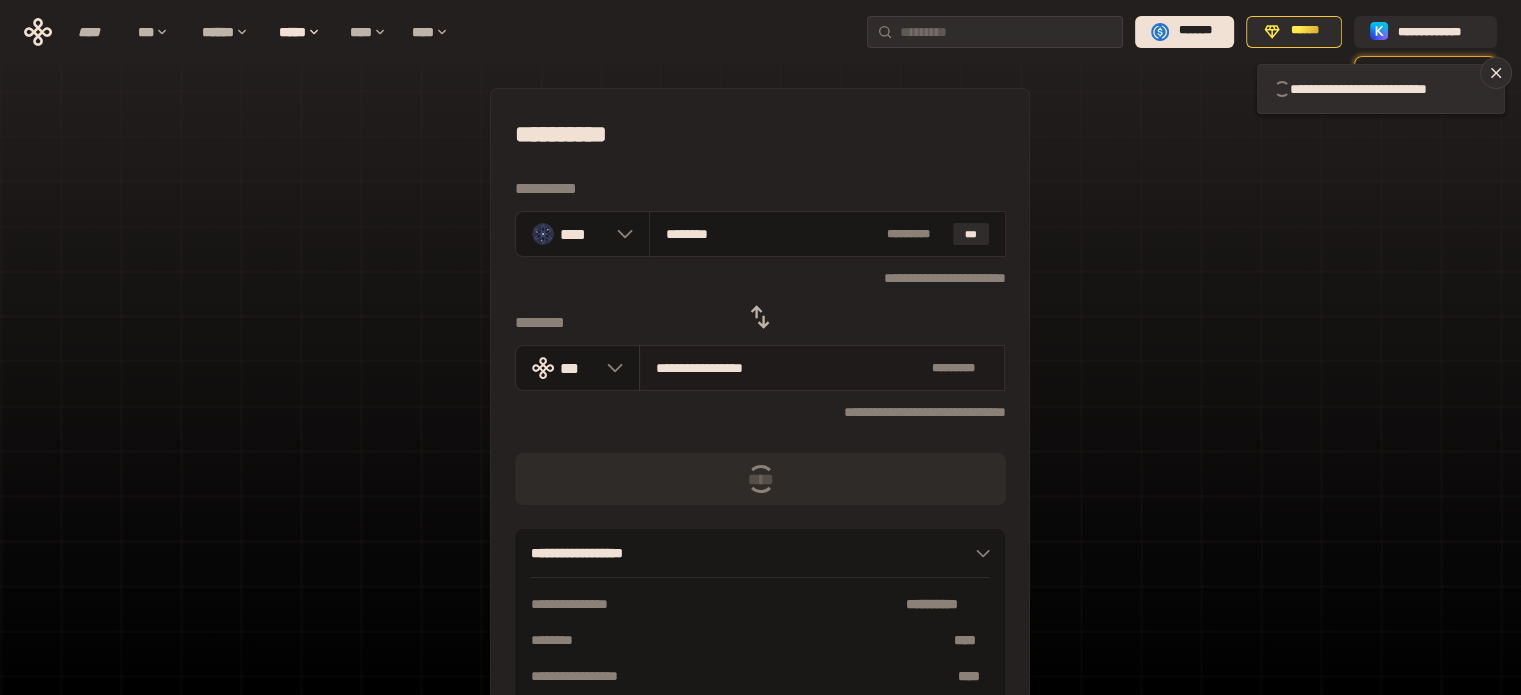 type 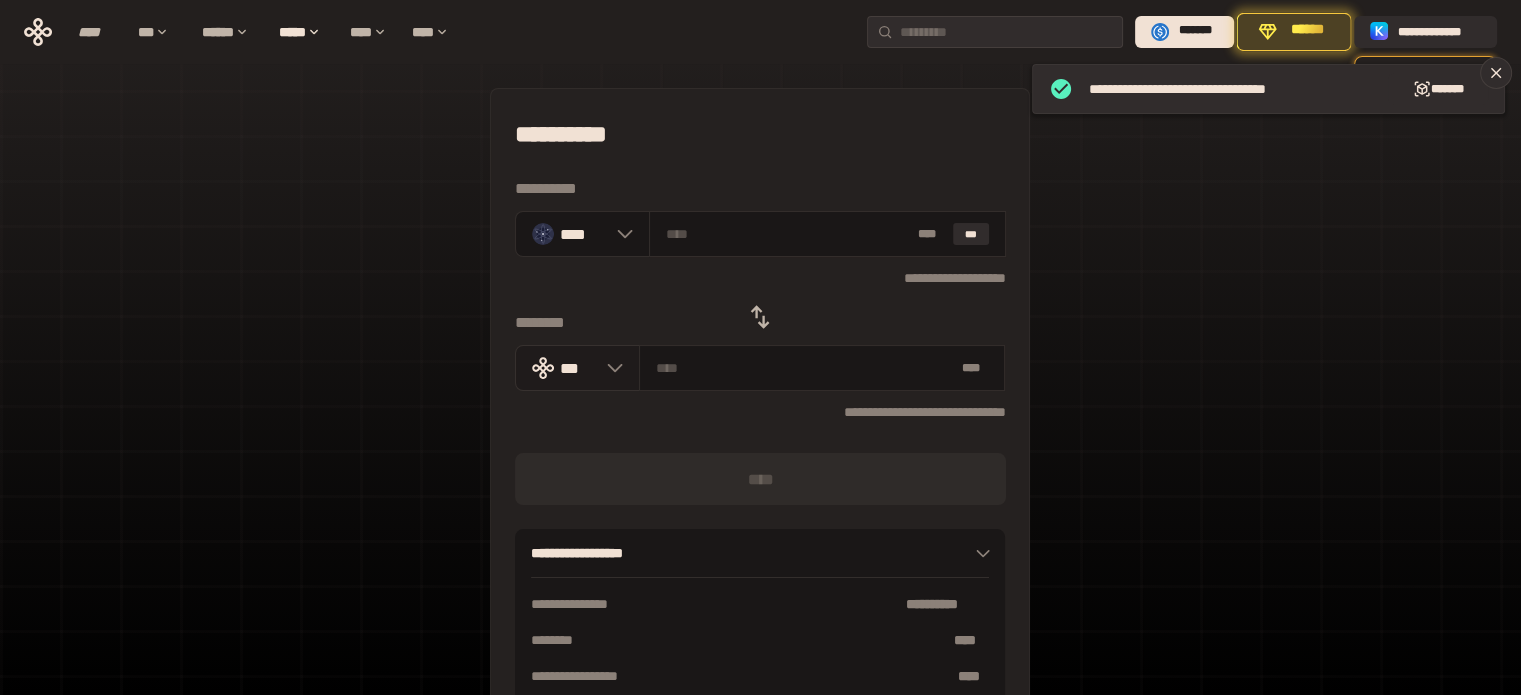 click 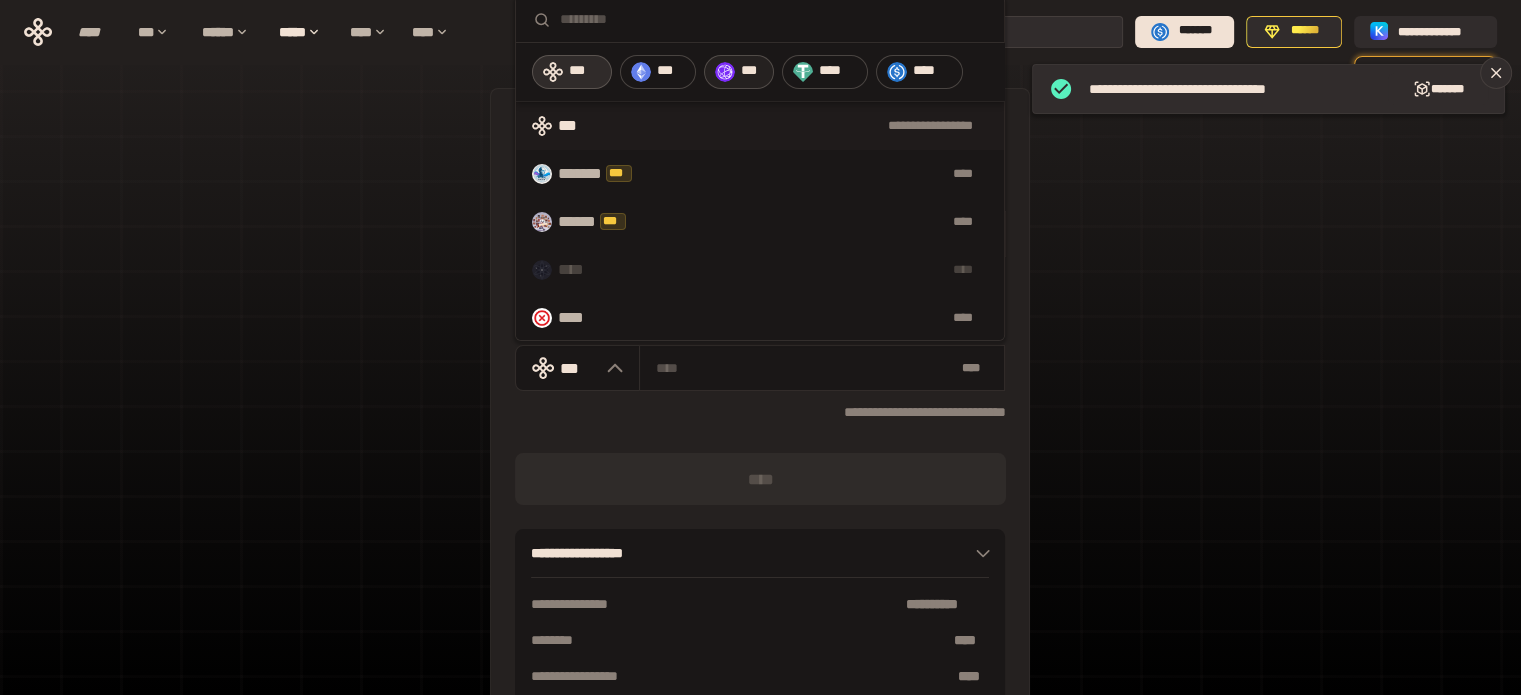 click on "***" at bounding box center (752, 71) 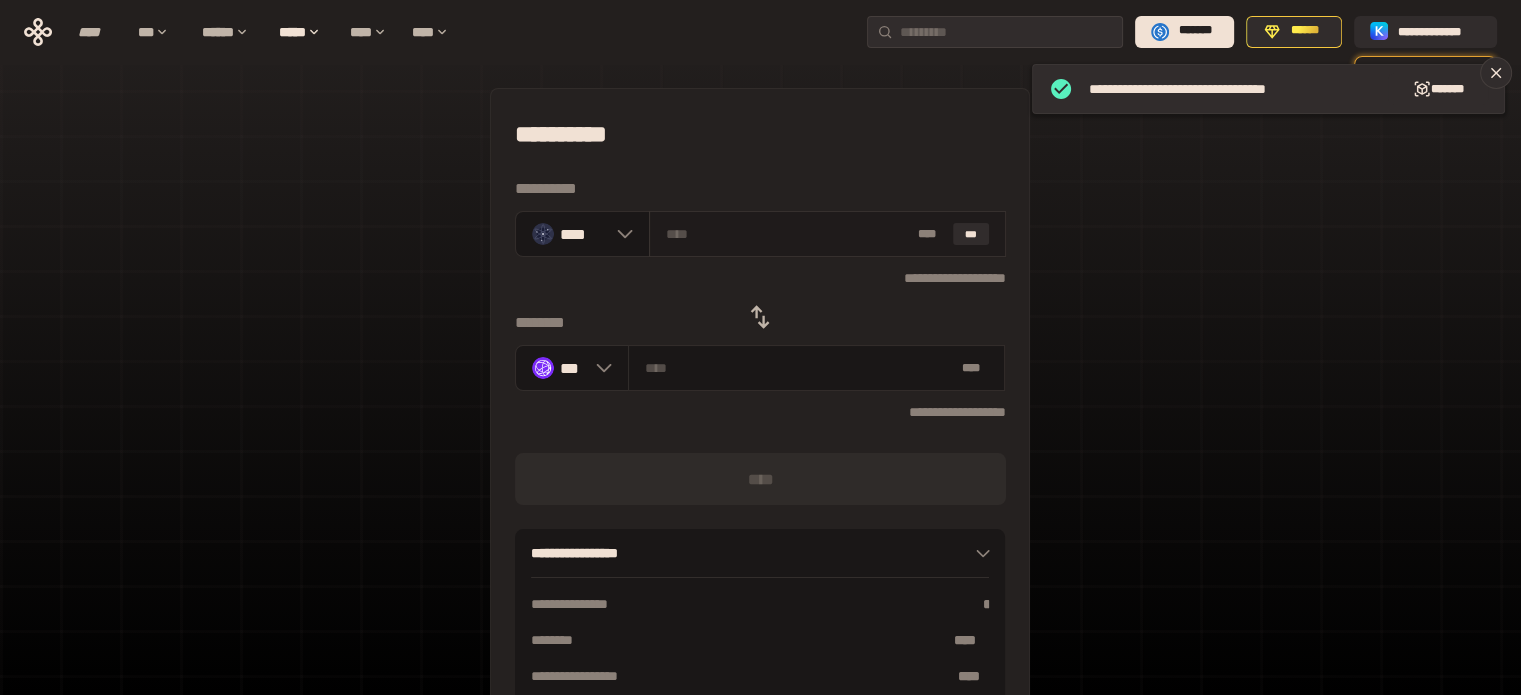 click on "* ** ***" at bounding box center [827, 234] 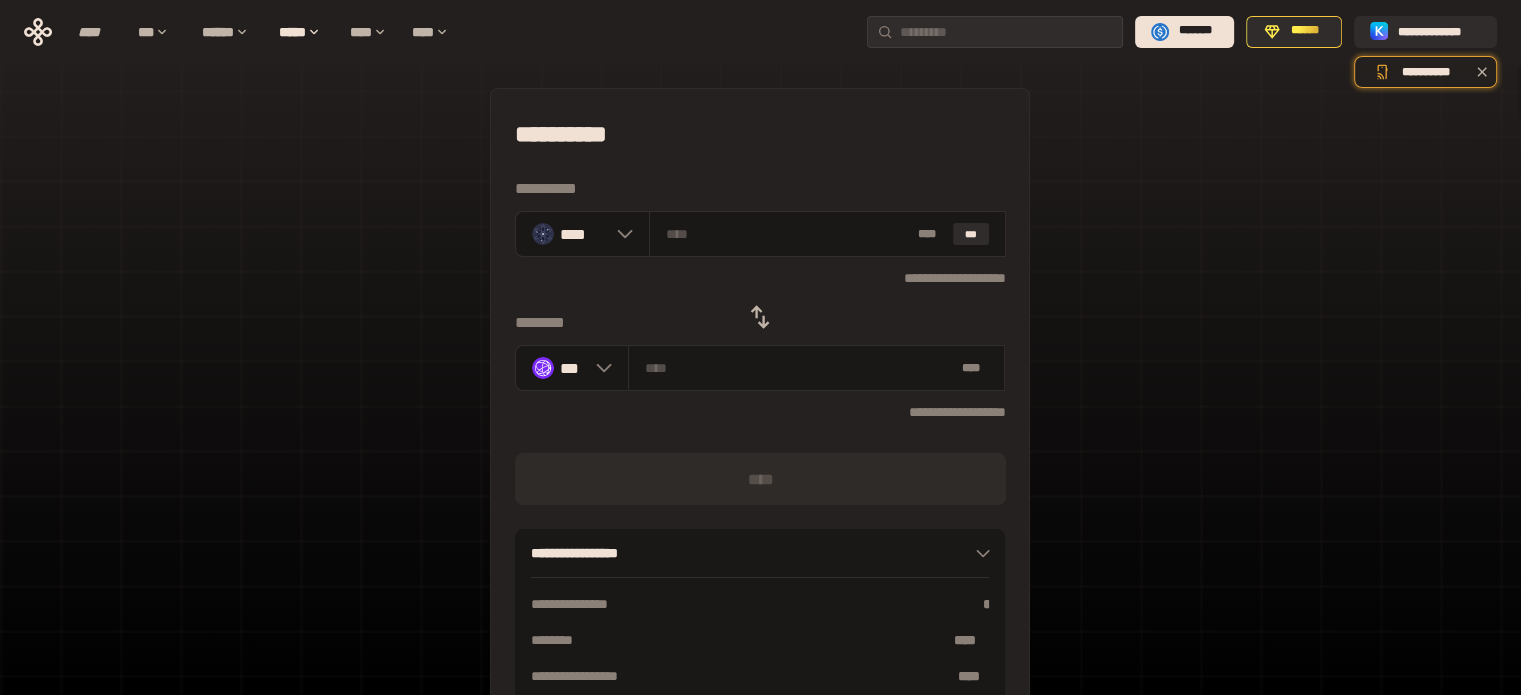 type on "*" 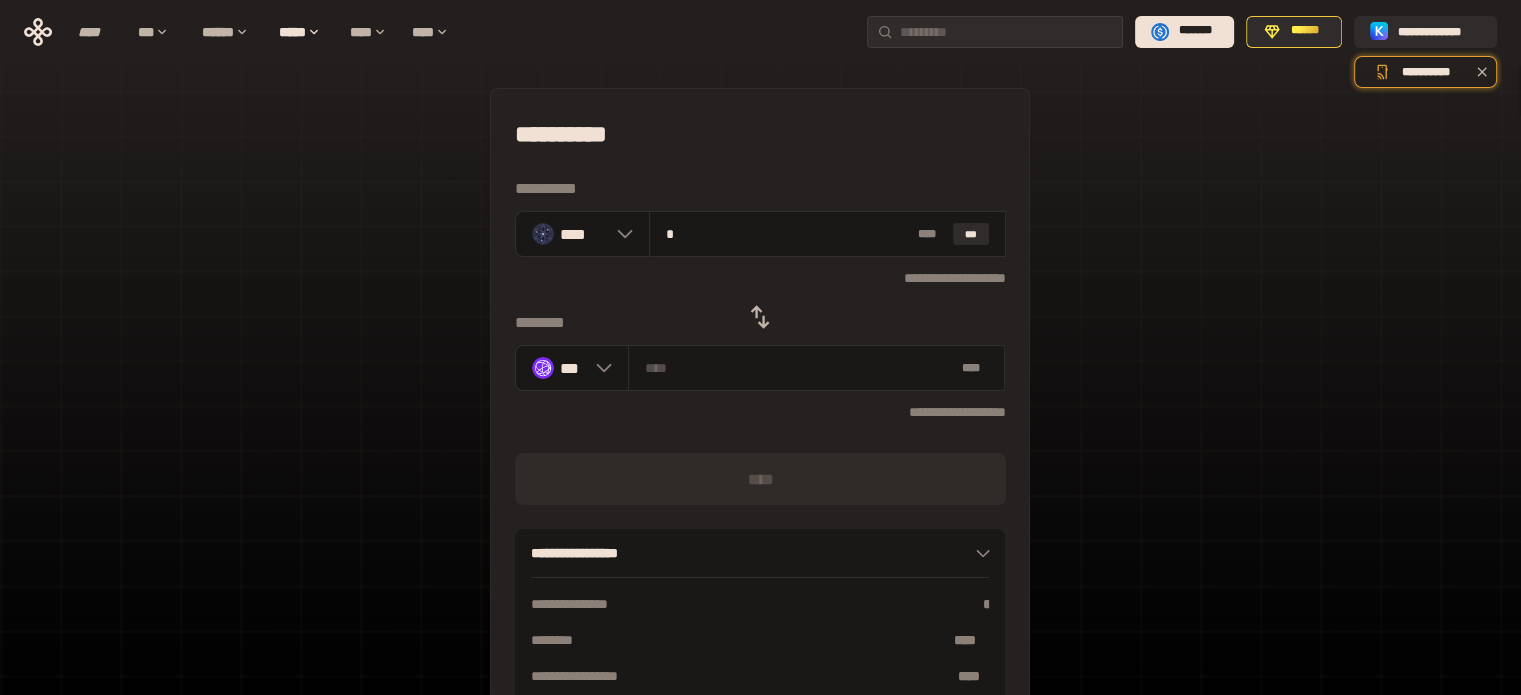type on "*********" 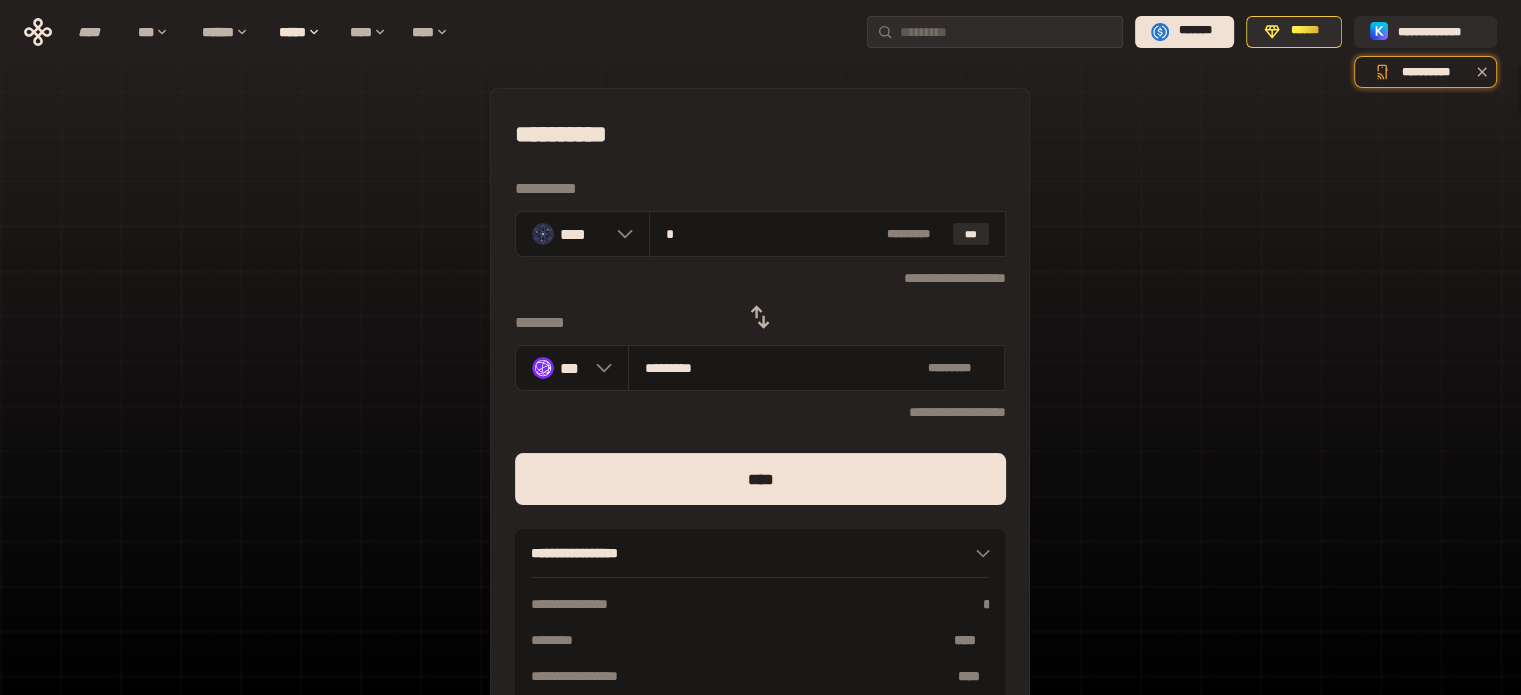 type on "**" 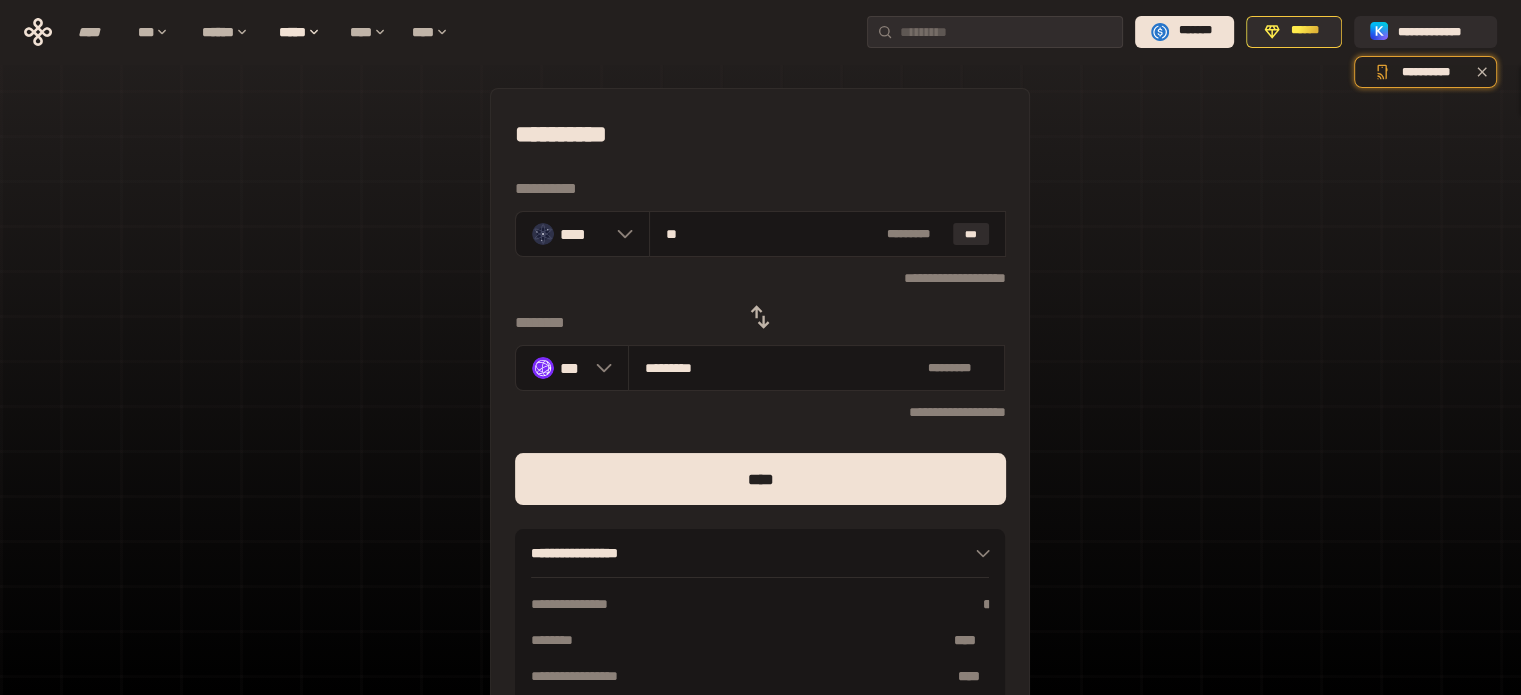 type on "**********" 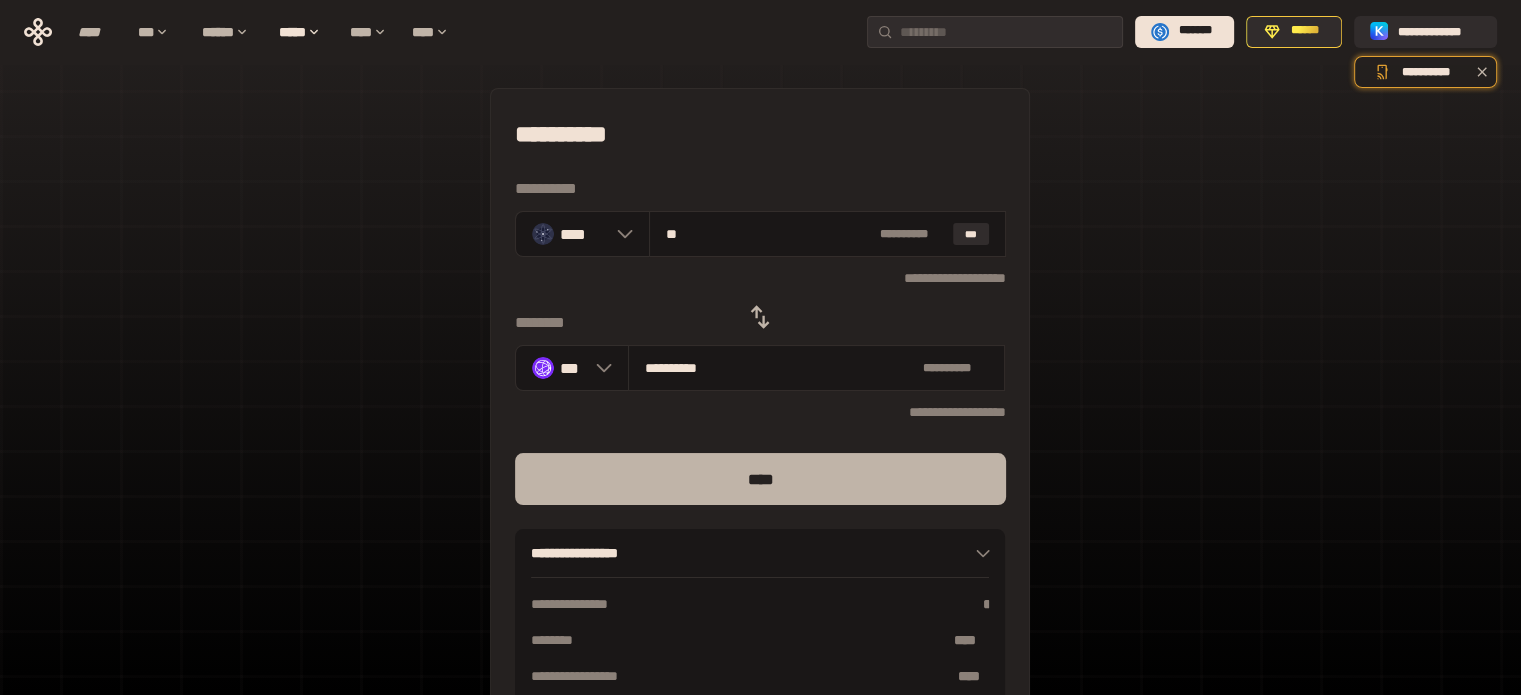 type on "**" 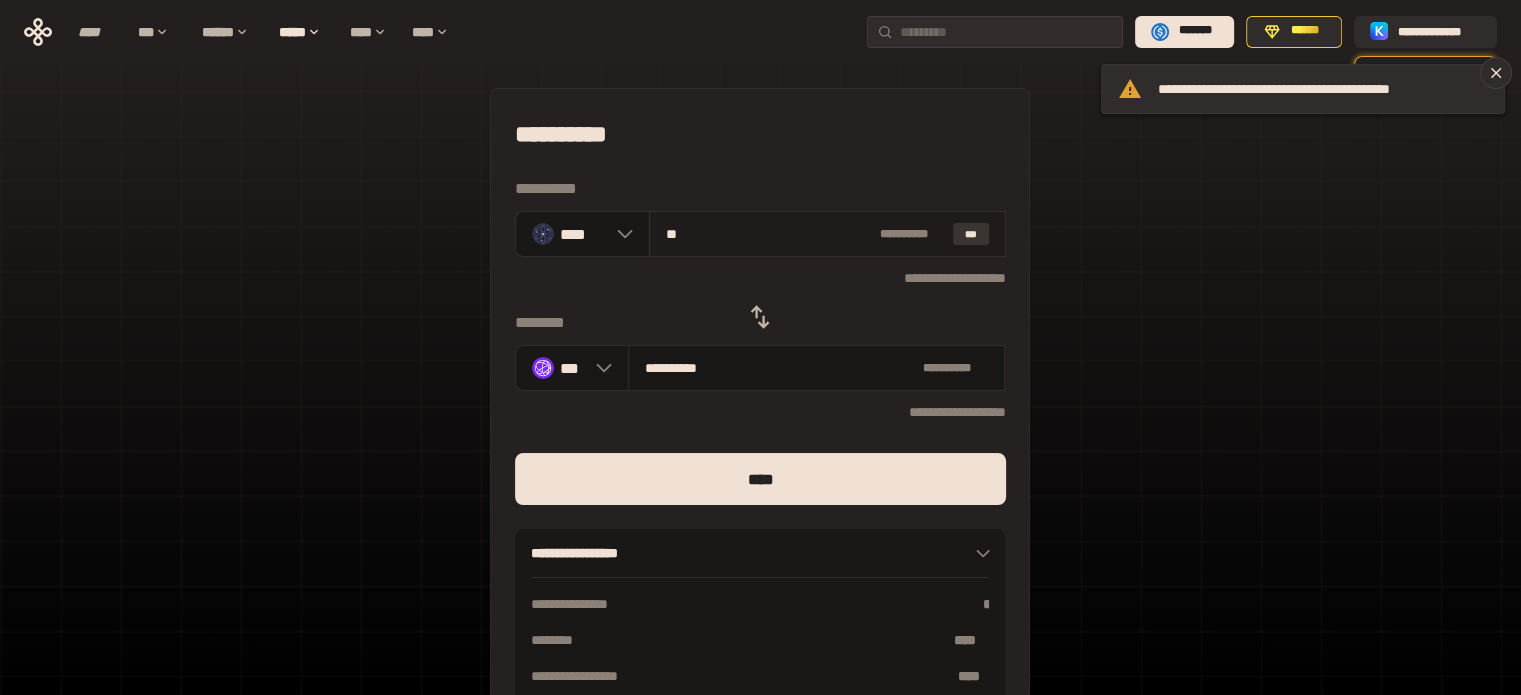 click on "***" at bounding box center (971, 234) 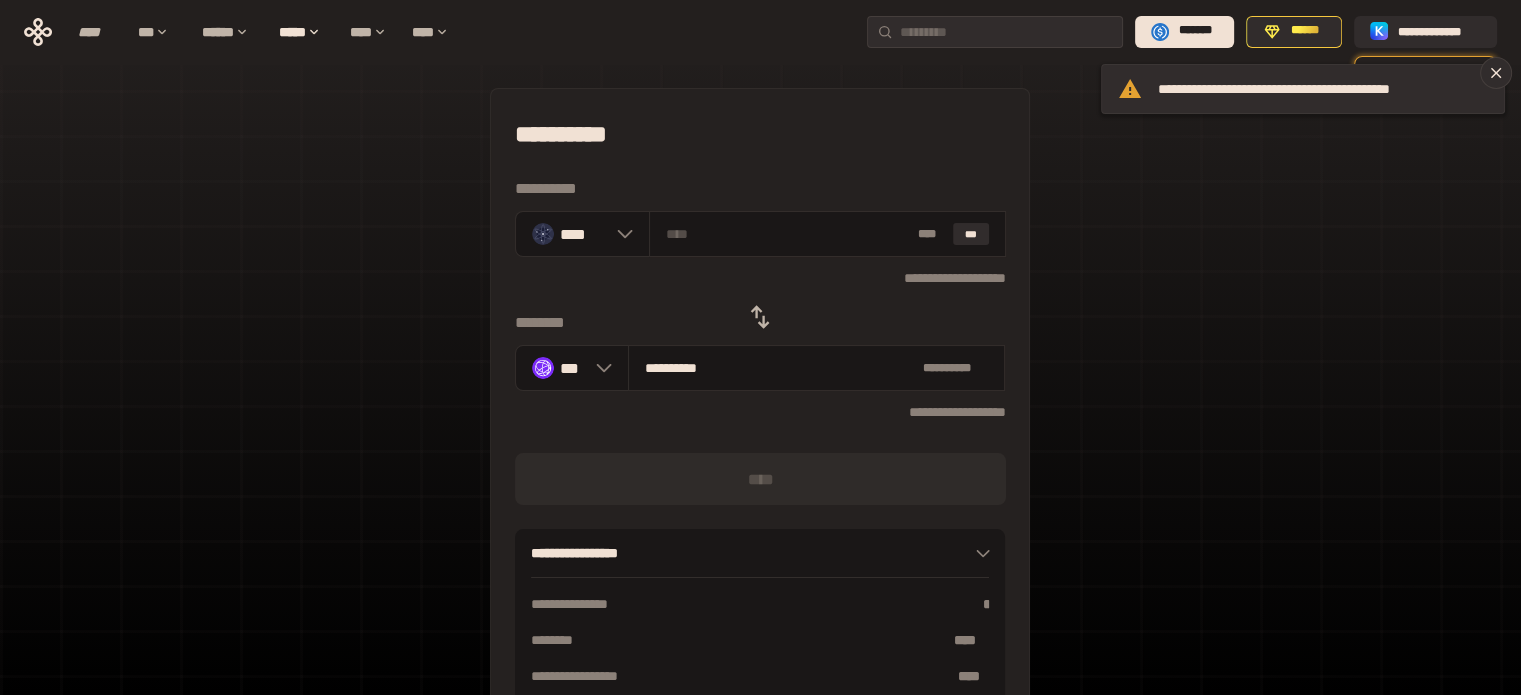 click 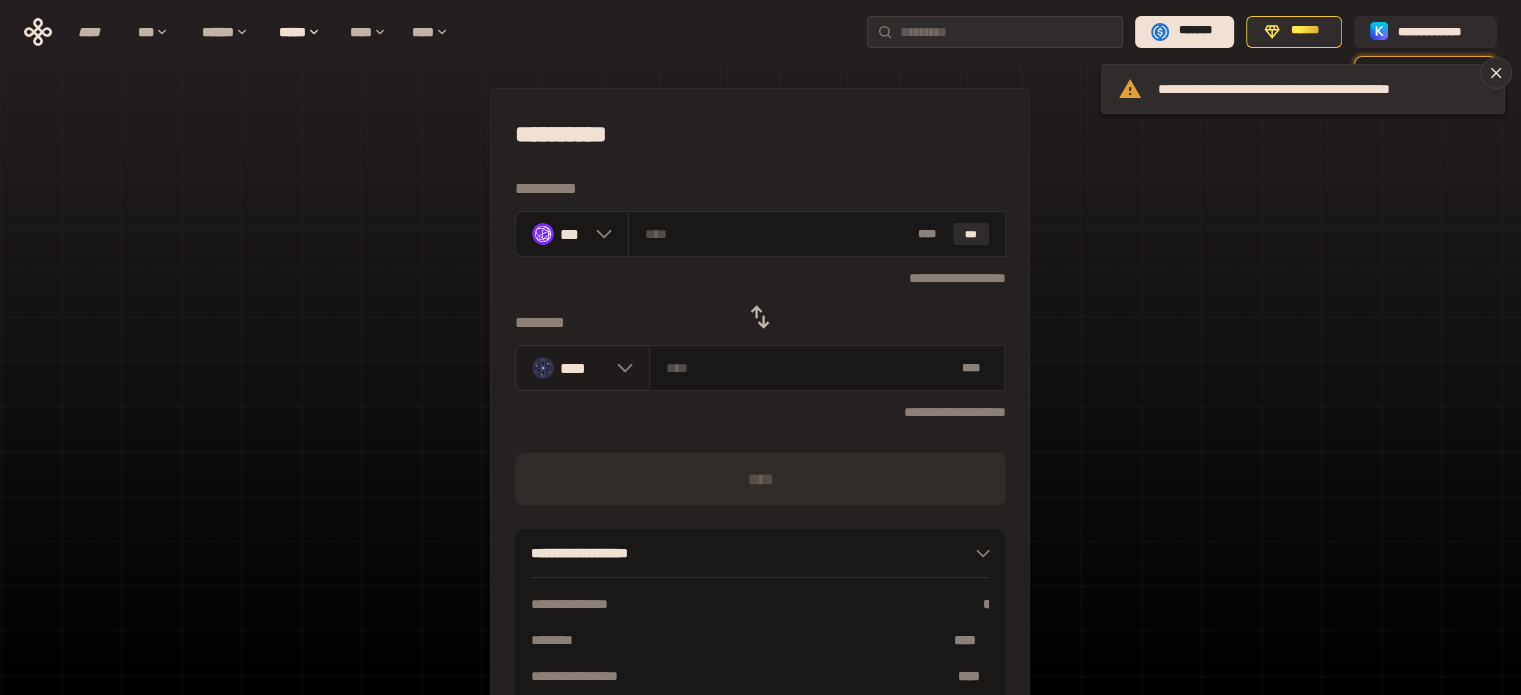 click on "****" at bounding box center (582, 368) 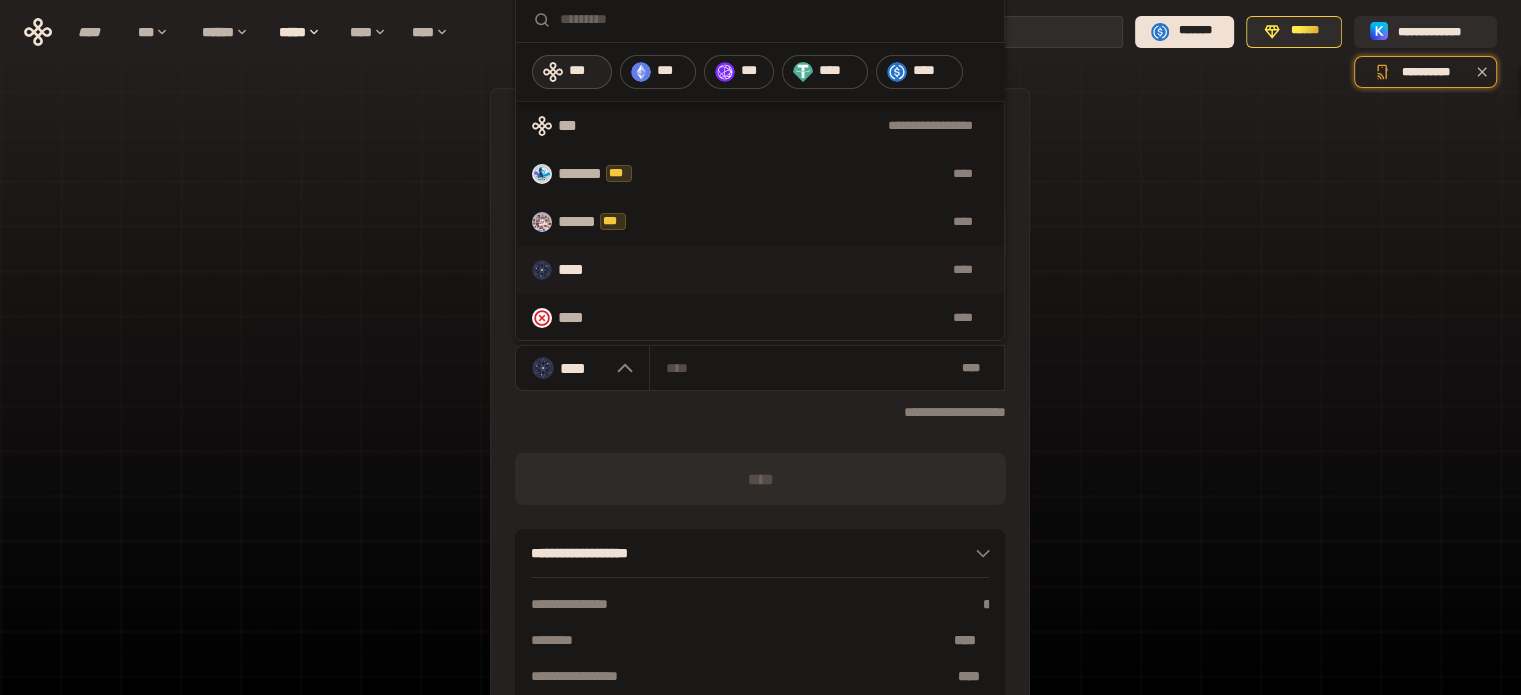 click on "***" at bounding box center [585, 71] 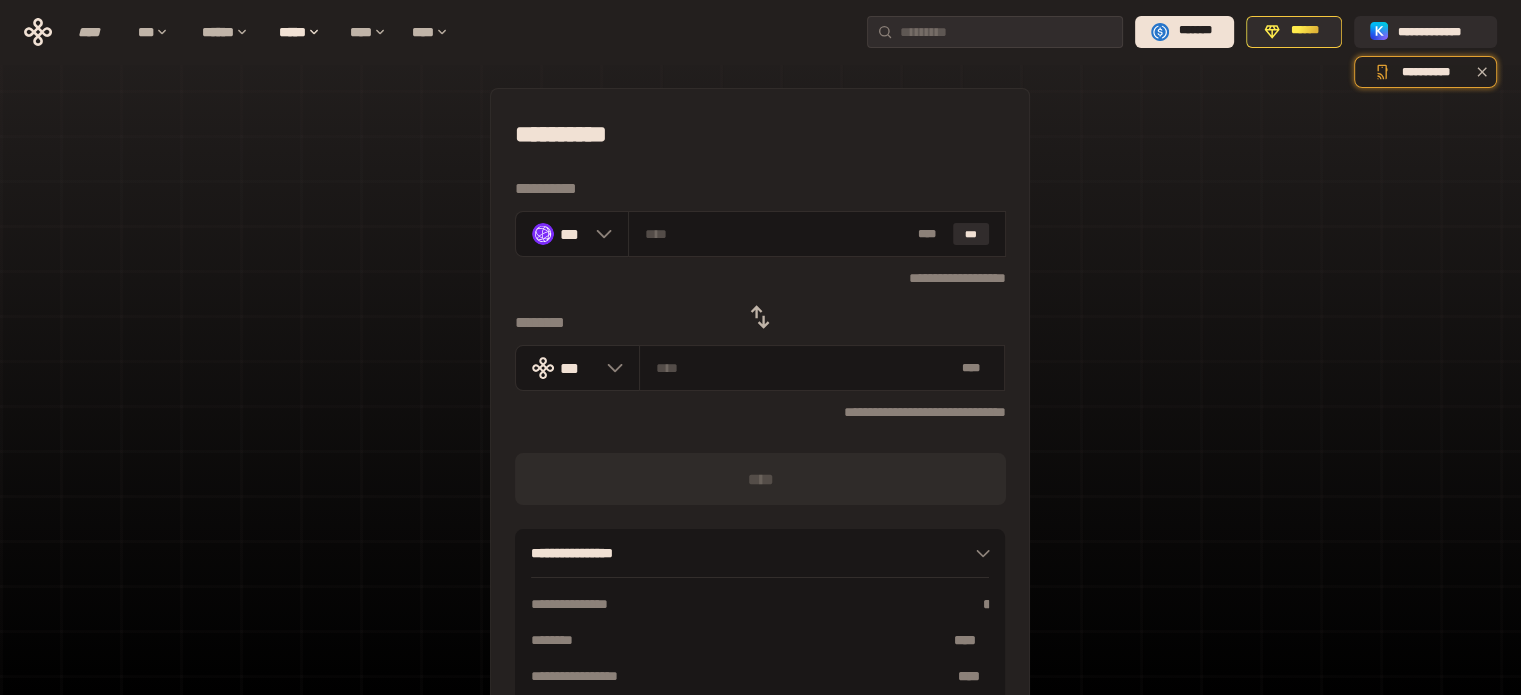 click 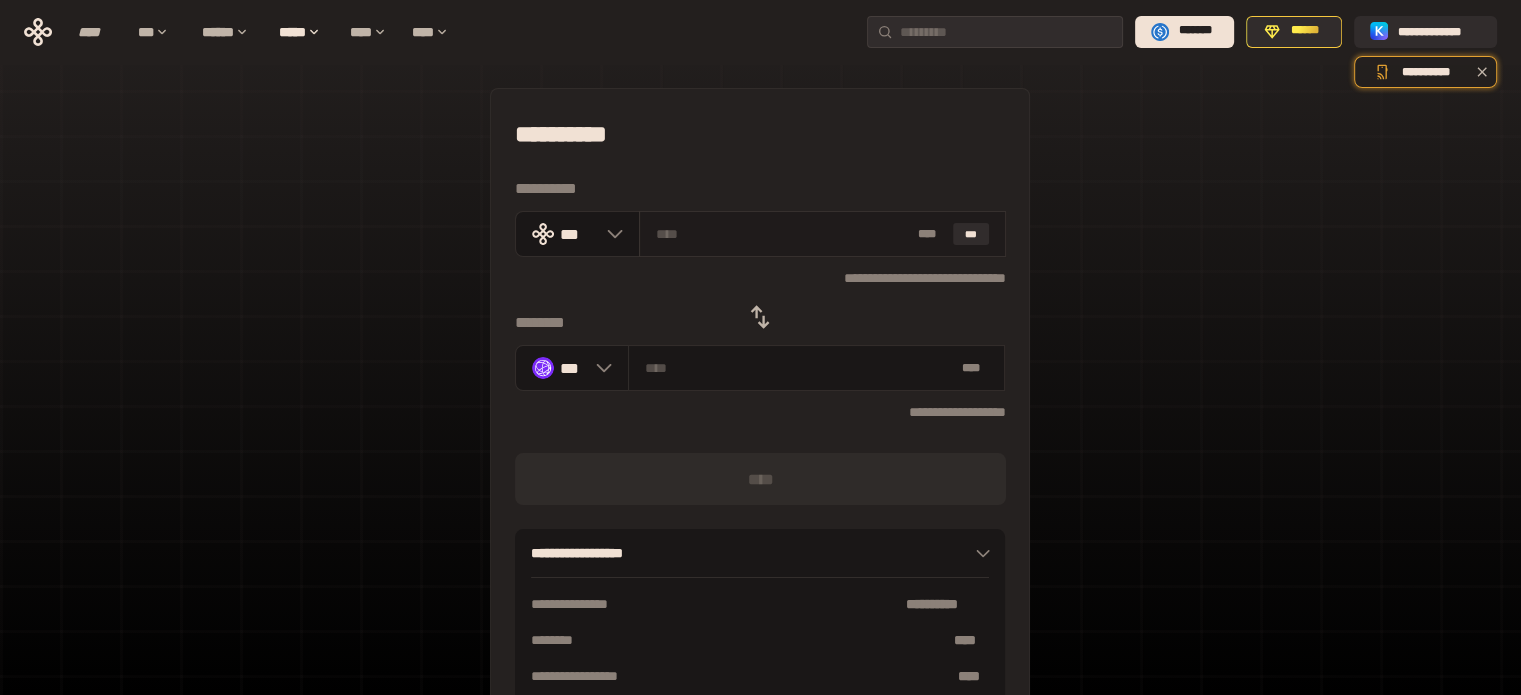 click at bounding box center (783, 234) 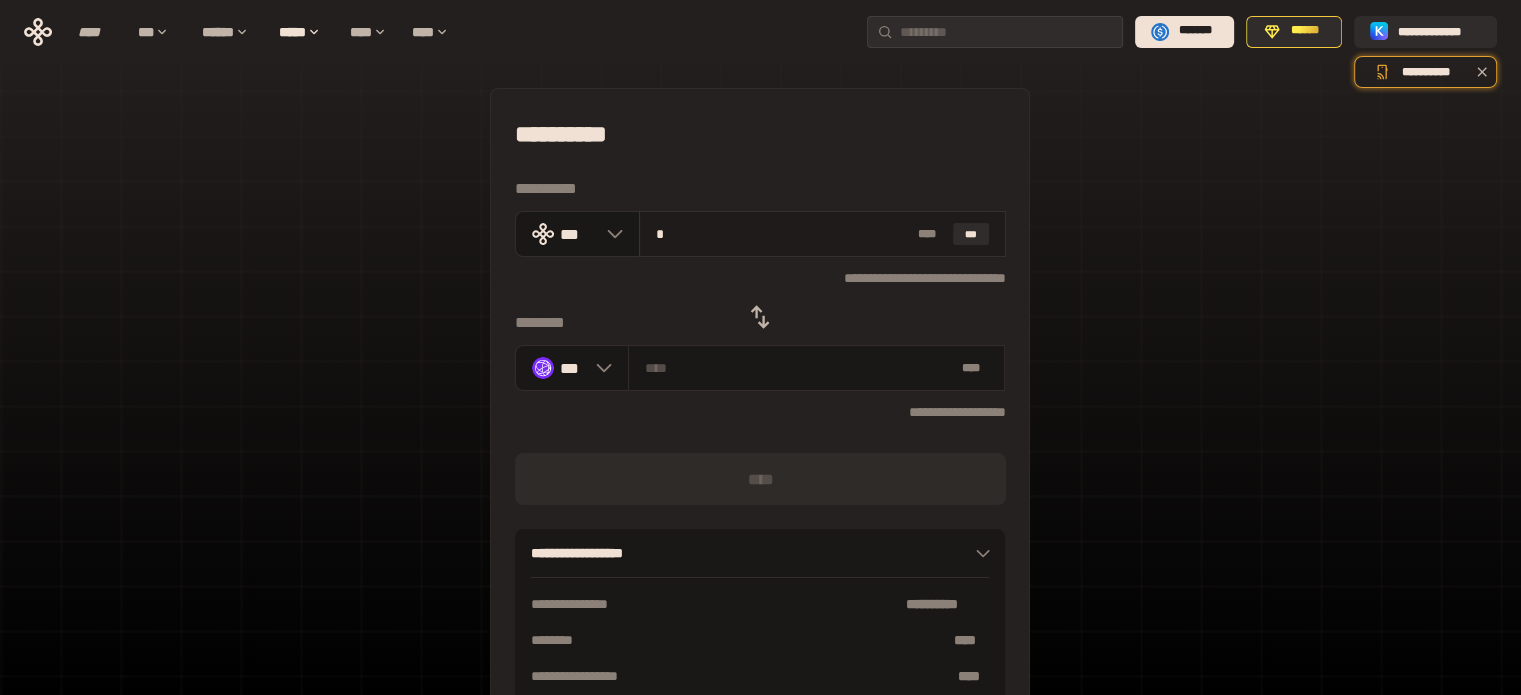 type on "********" 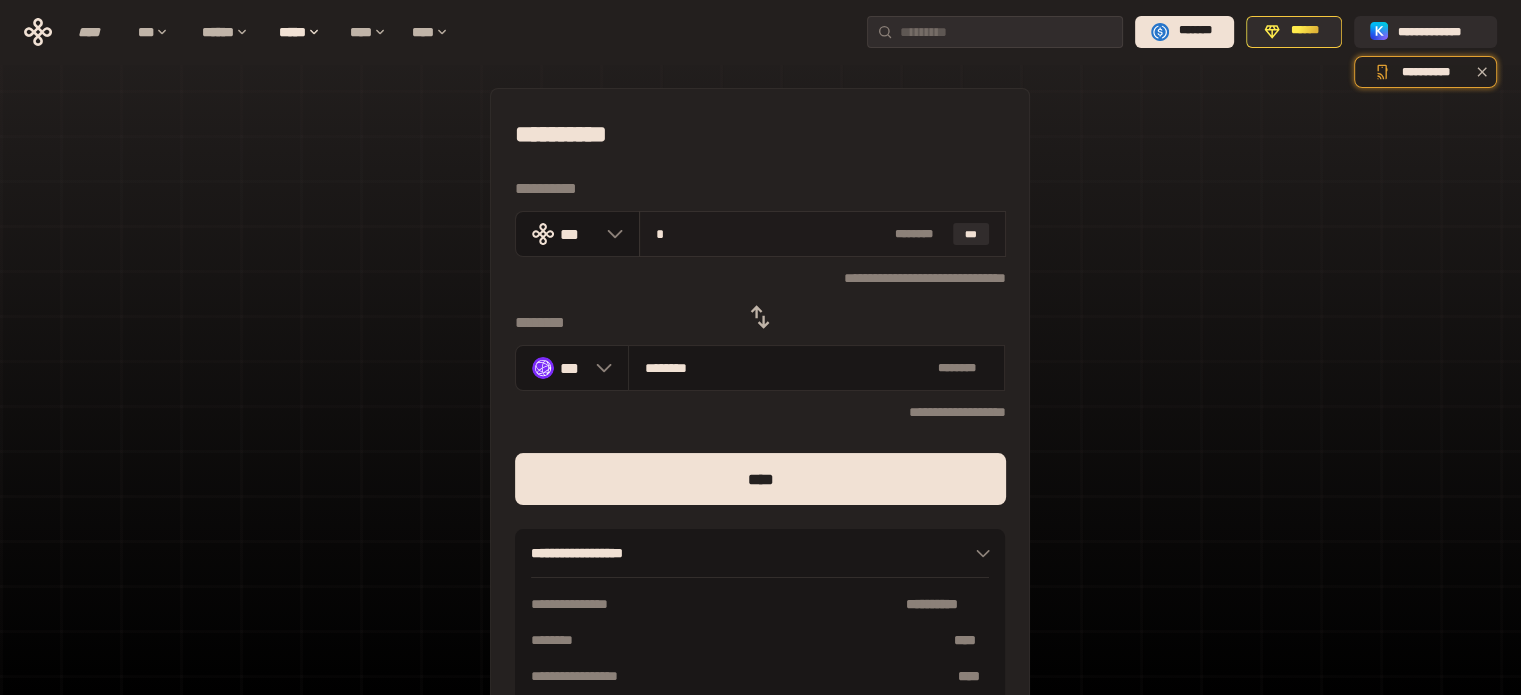 type on "**" 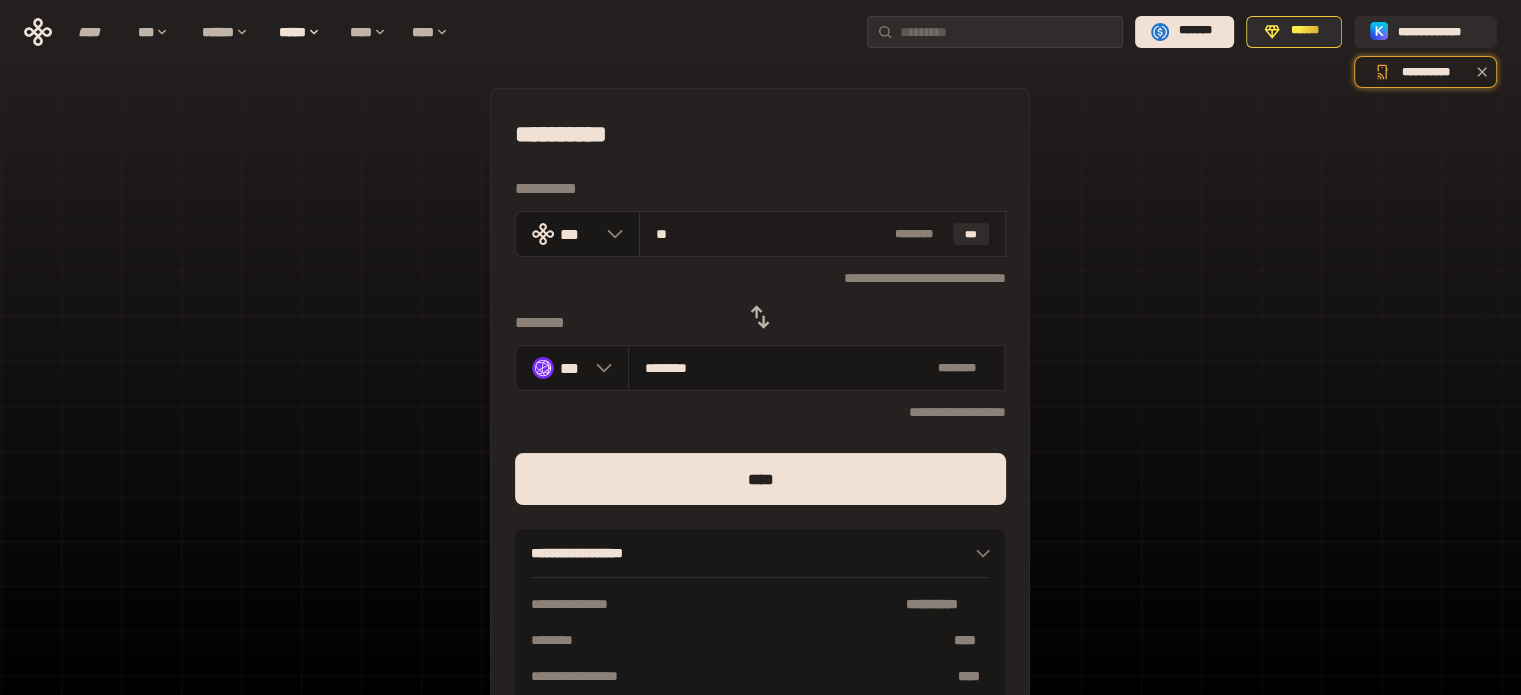 type on "********" 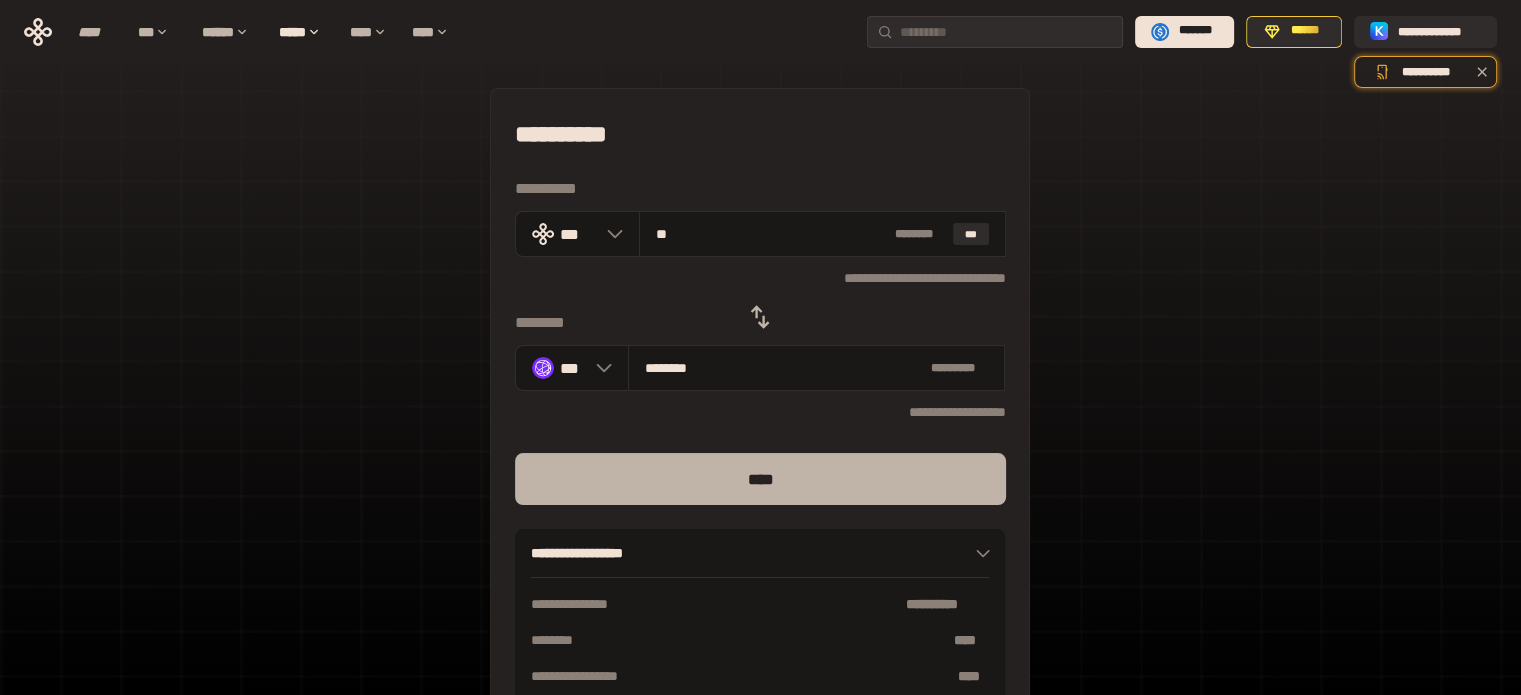 type on "**" 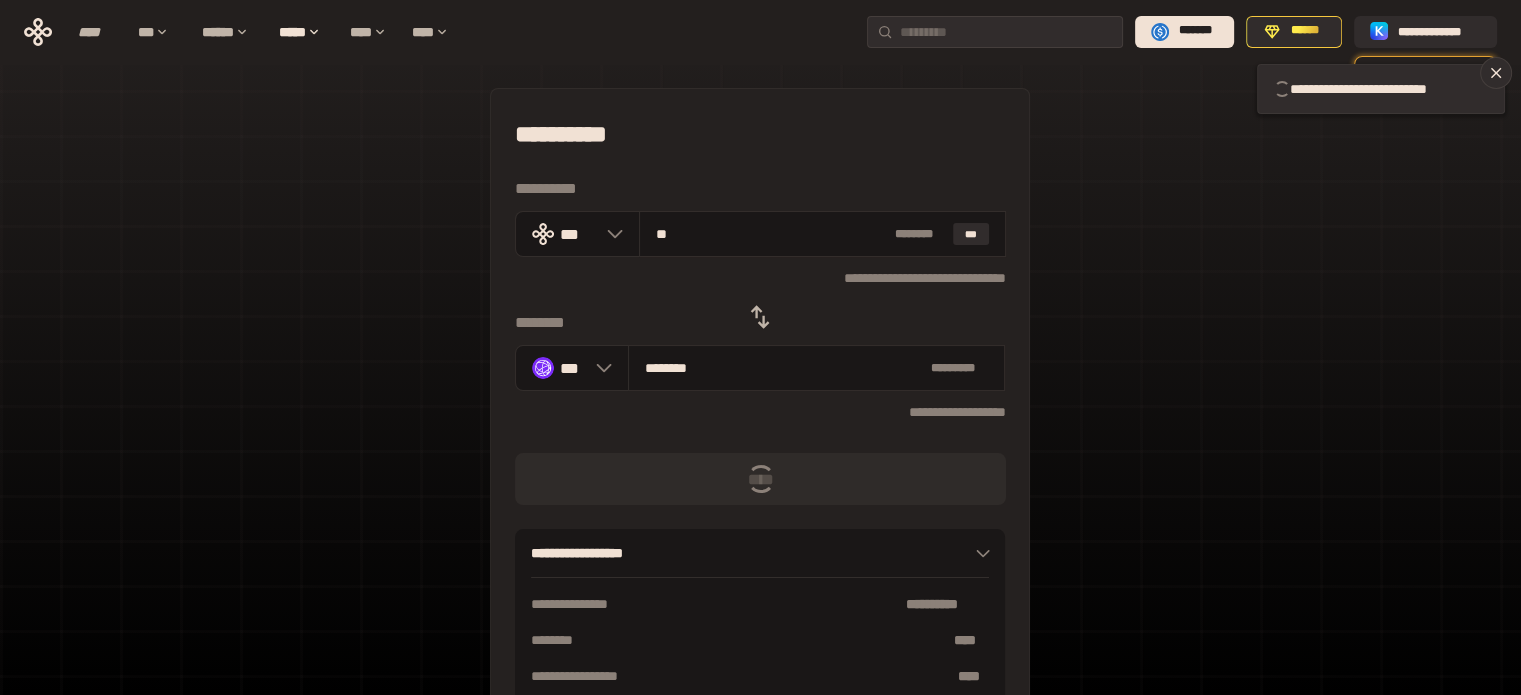 type 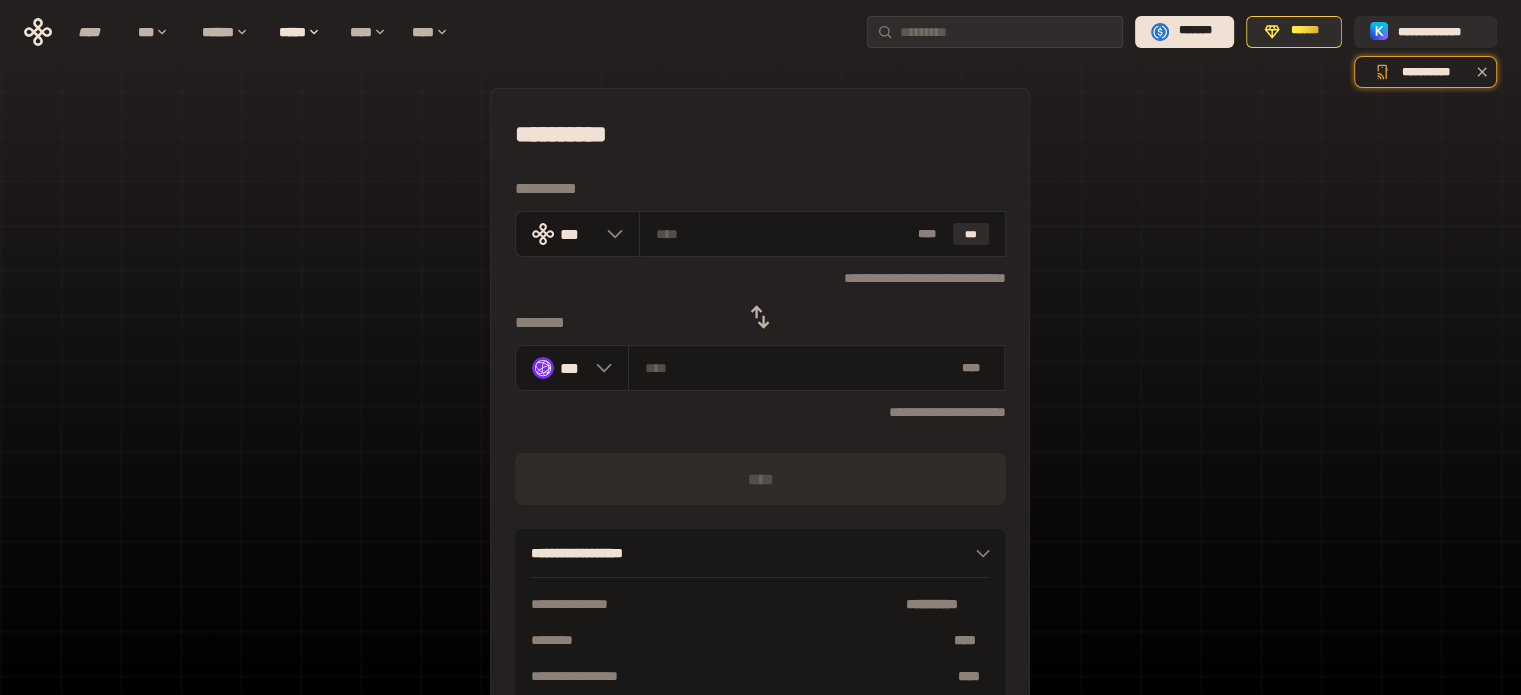 click 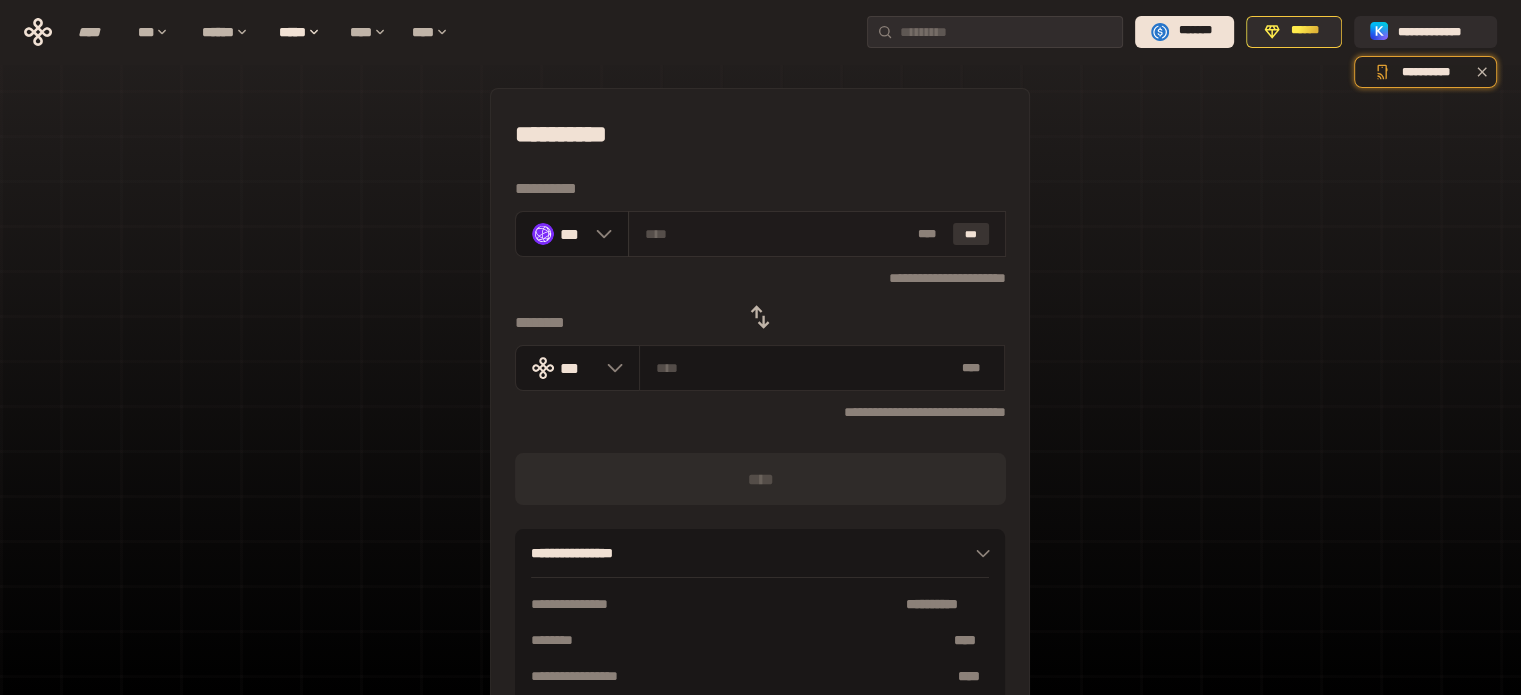 click on "***" at bounding box center [971, 234] 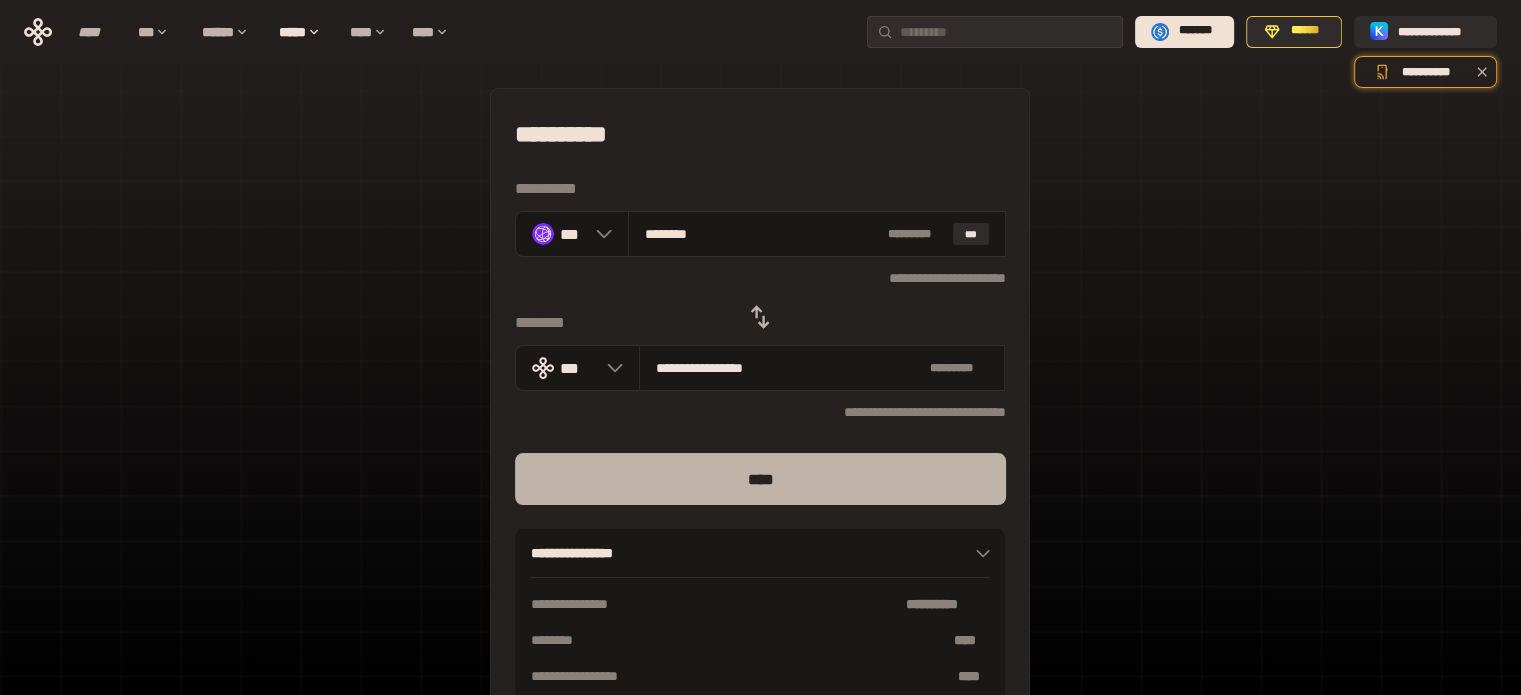 click on "****" at bounding box center [760, 479] 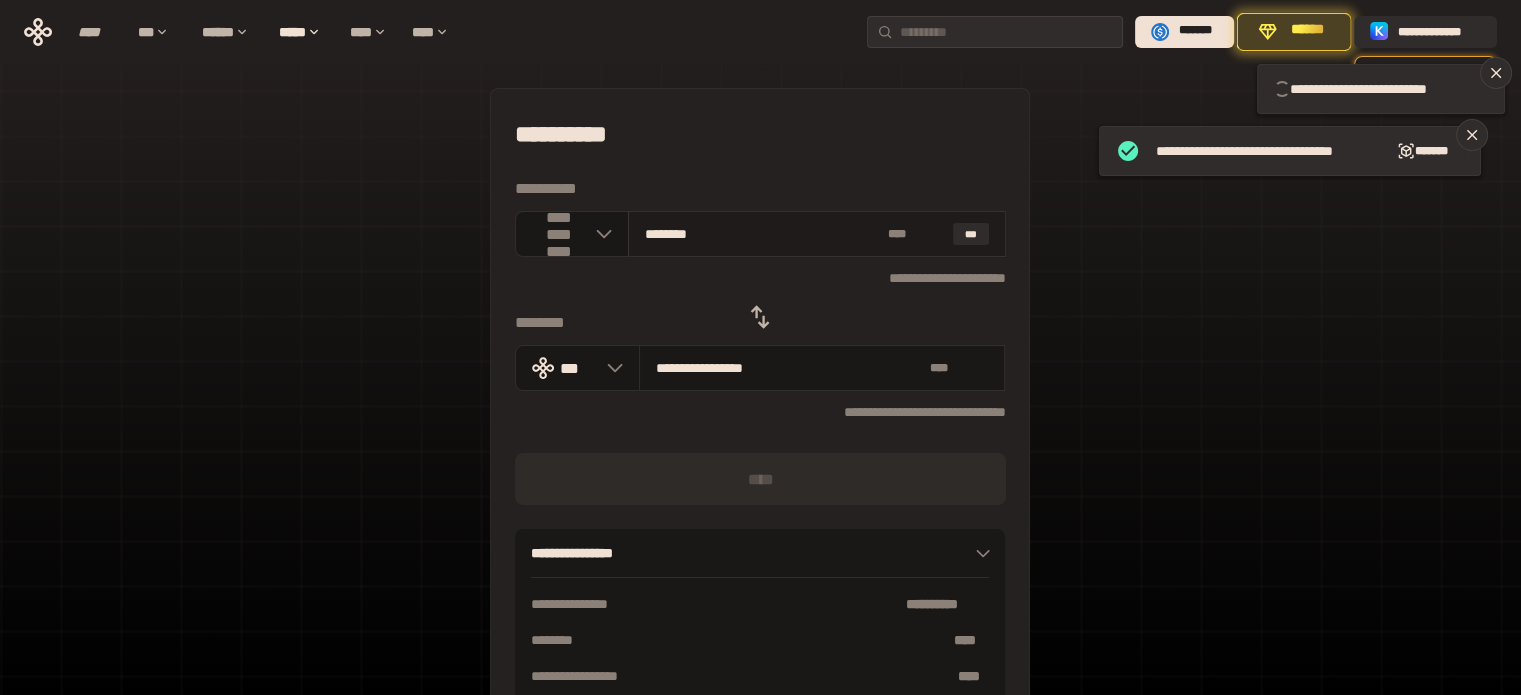 type 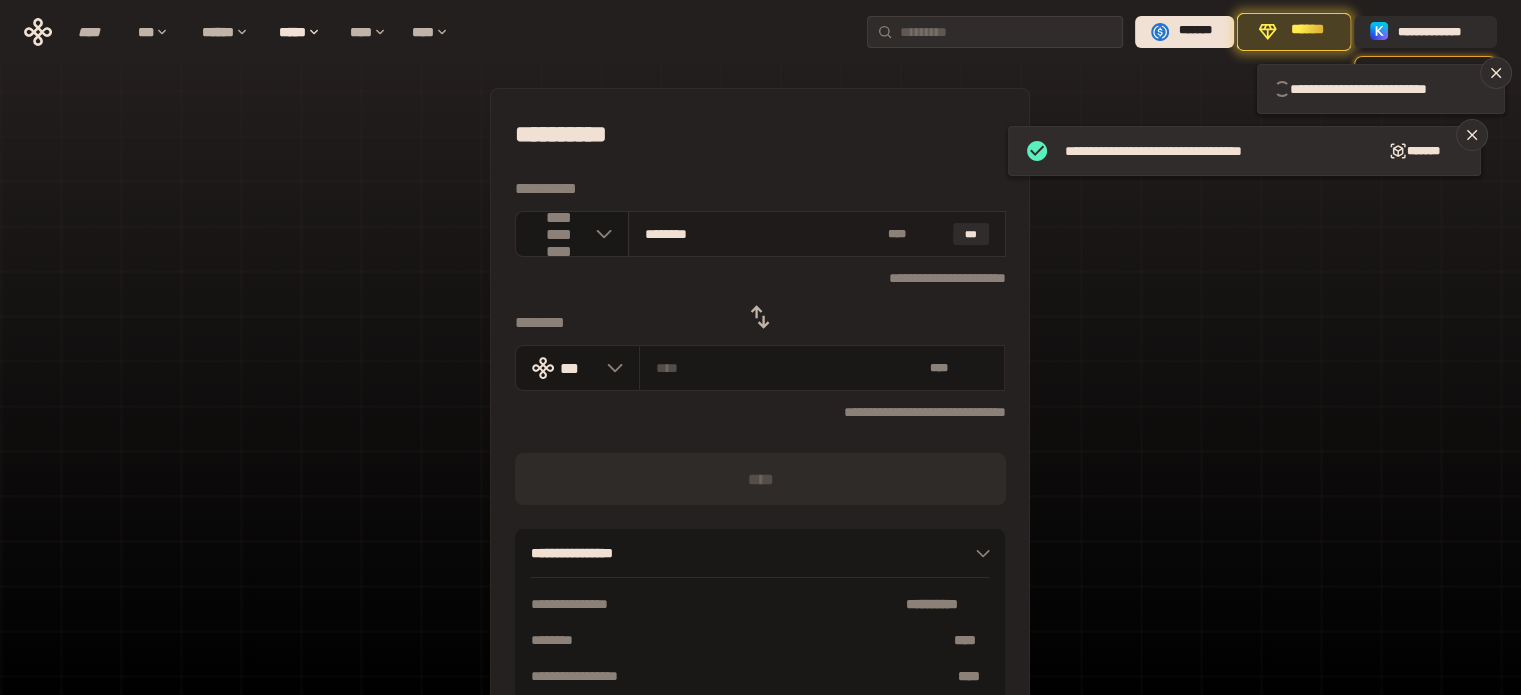 type 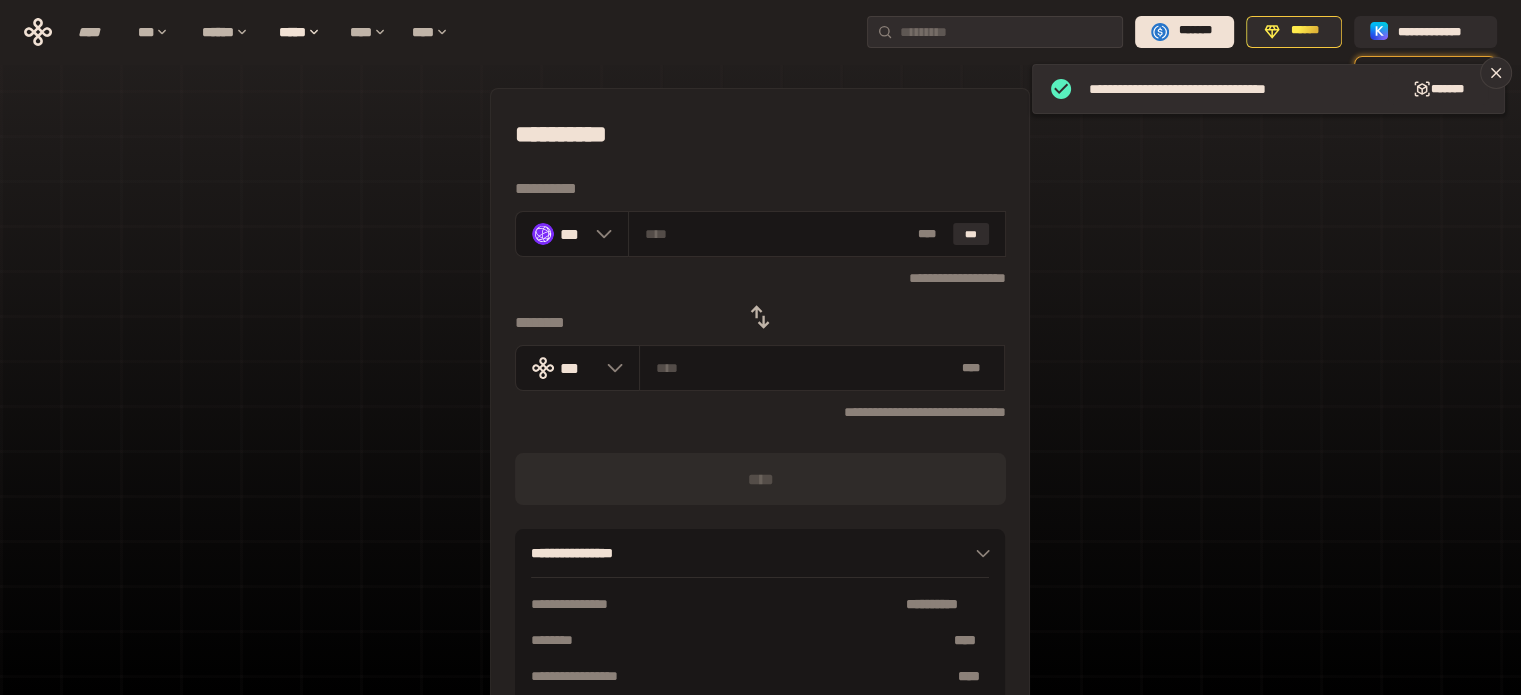click 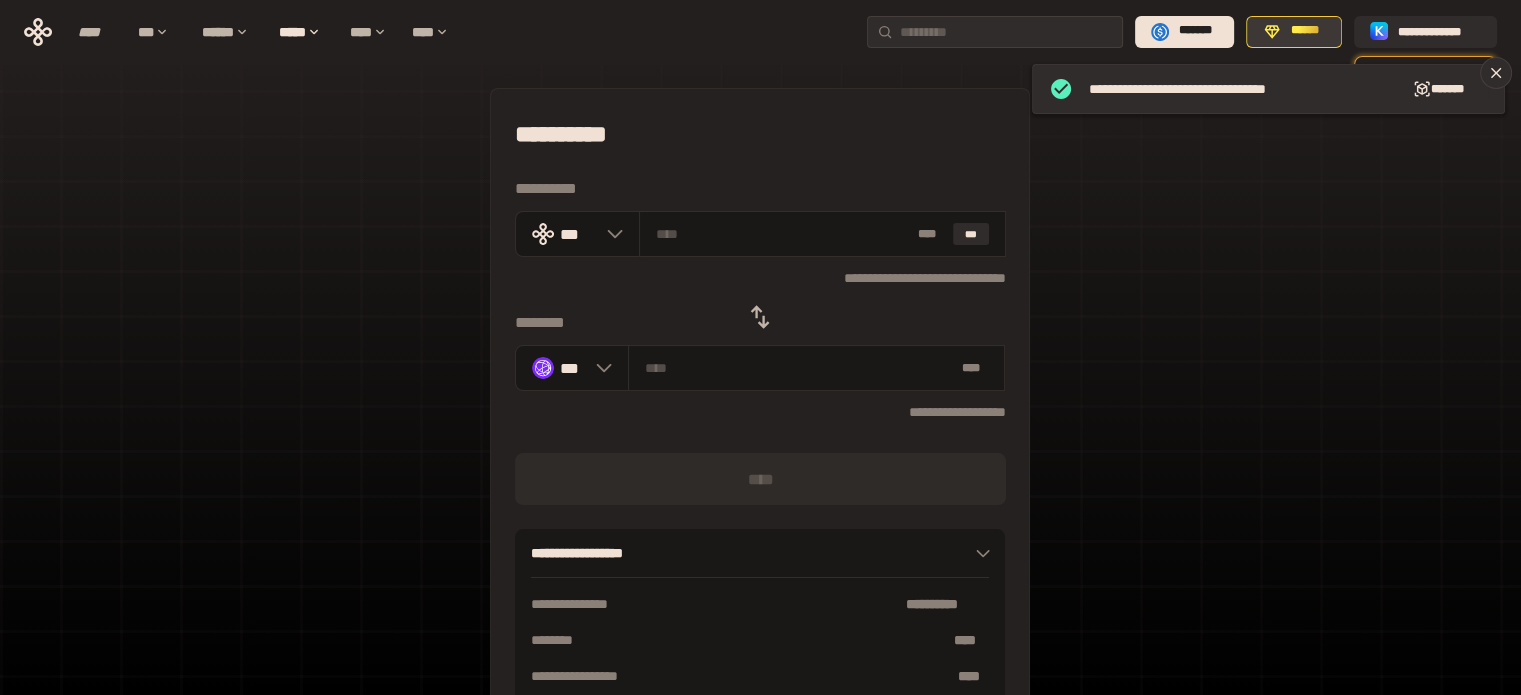 click on "******" at bounding box center [1305, 31] 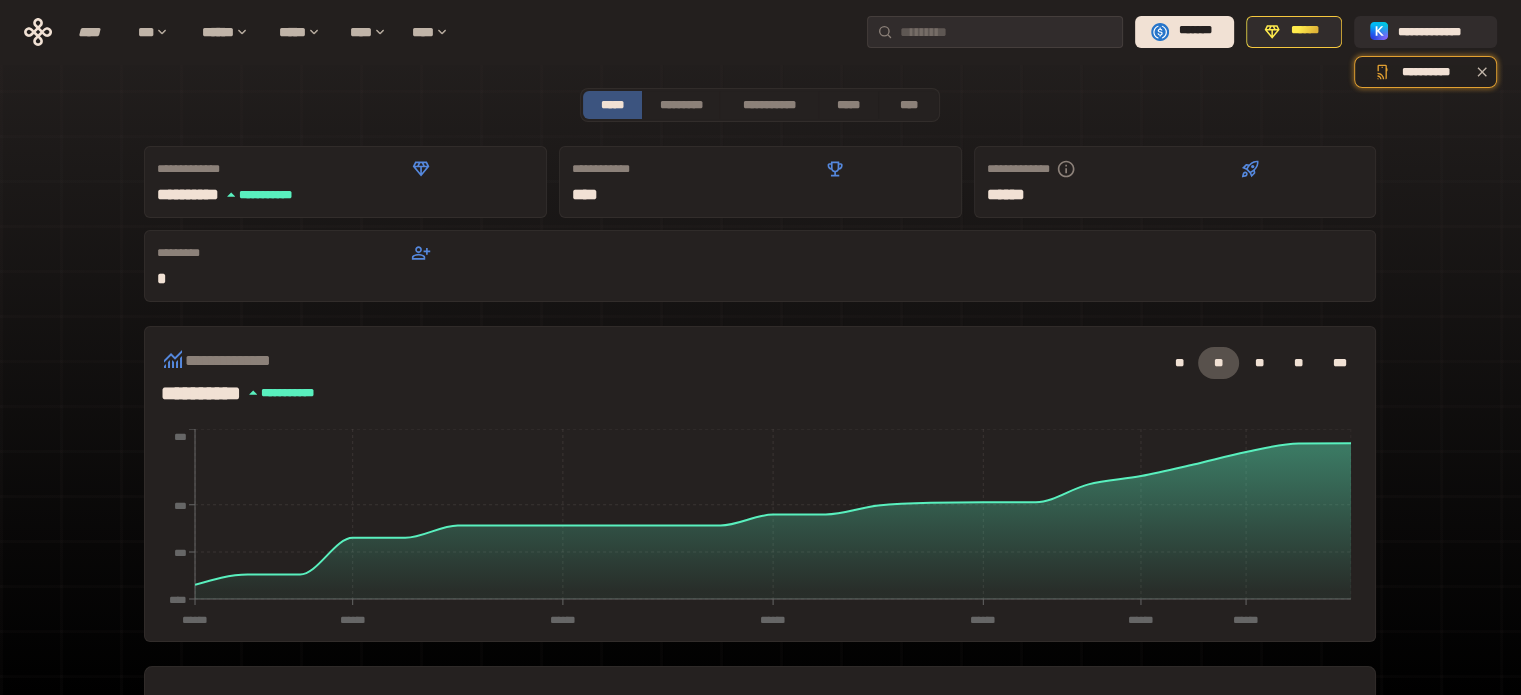click on "John Doe lives at 123 Main St, Anytown, CA 90210. His email is john.doe@example.com." at bounding box center [760, 622] 